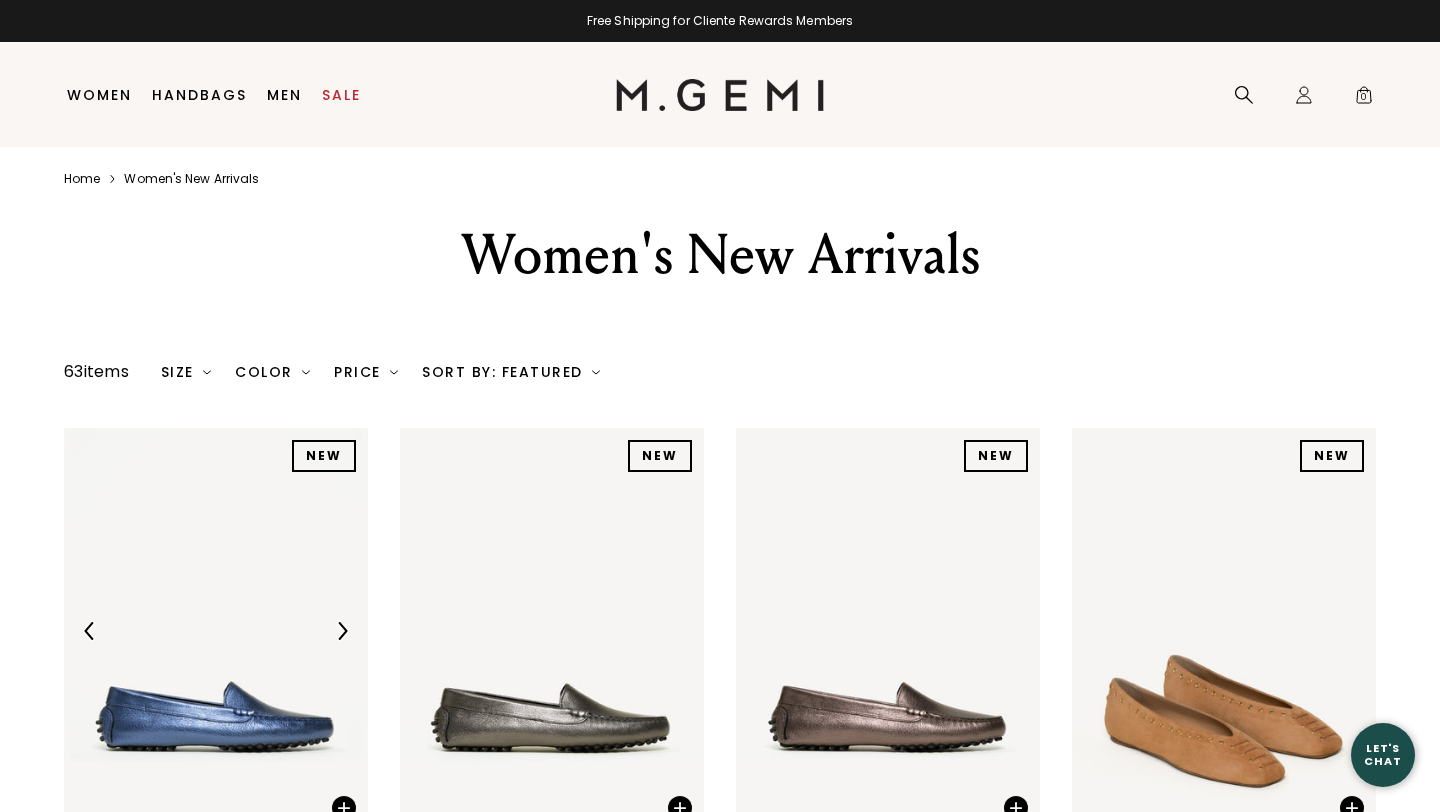 scroll, scrollTop: 118, scrollLeft: 0, axis: vertical 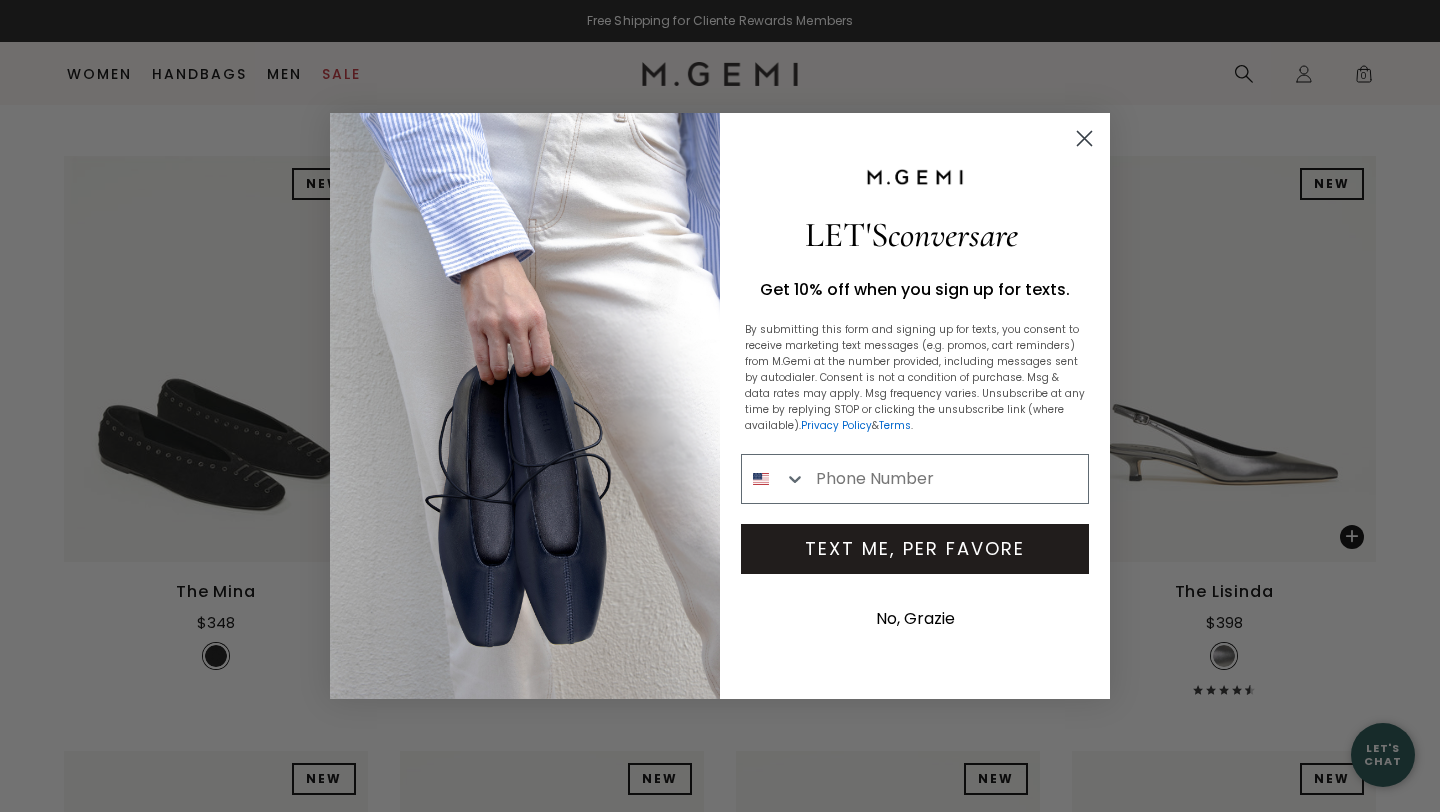click 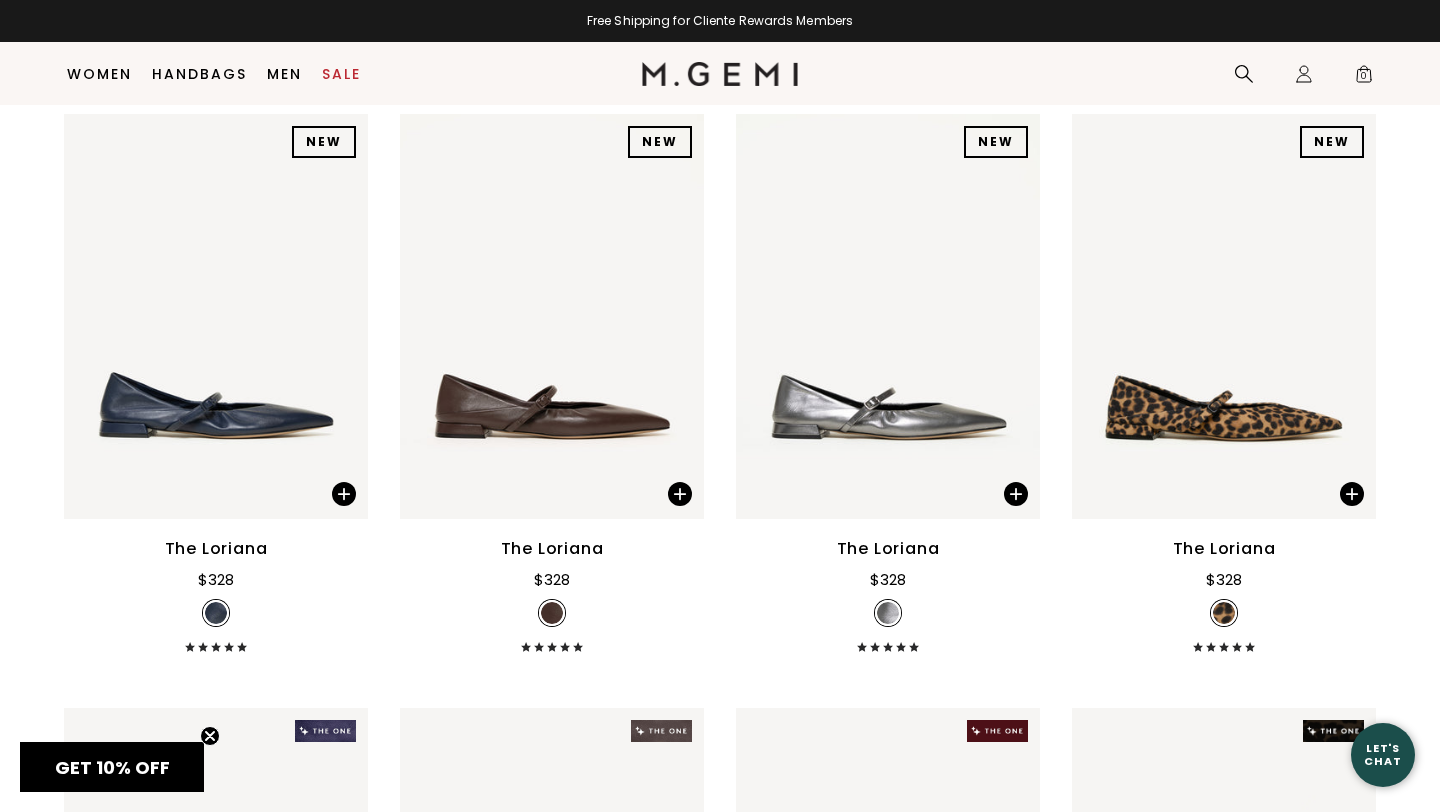 scroll, scrollTop: 1444, scrollLeft: 0, axis: vertical 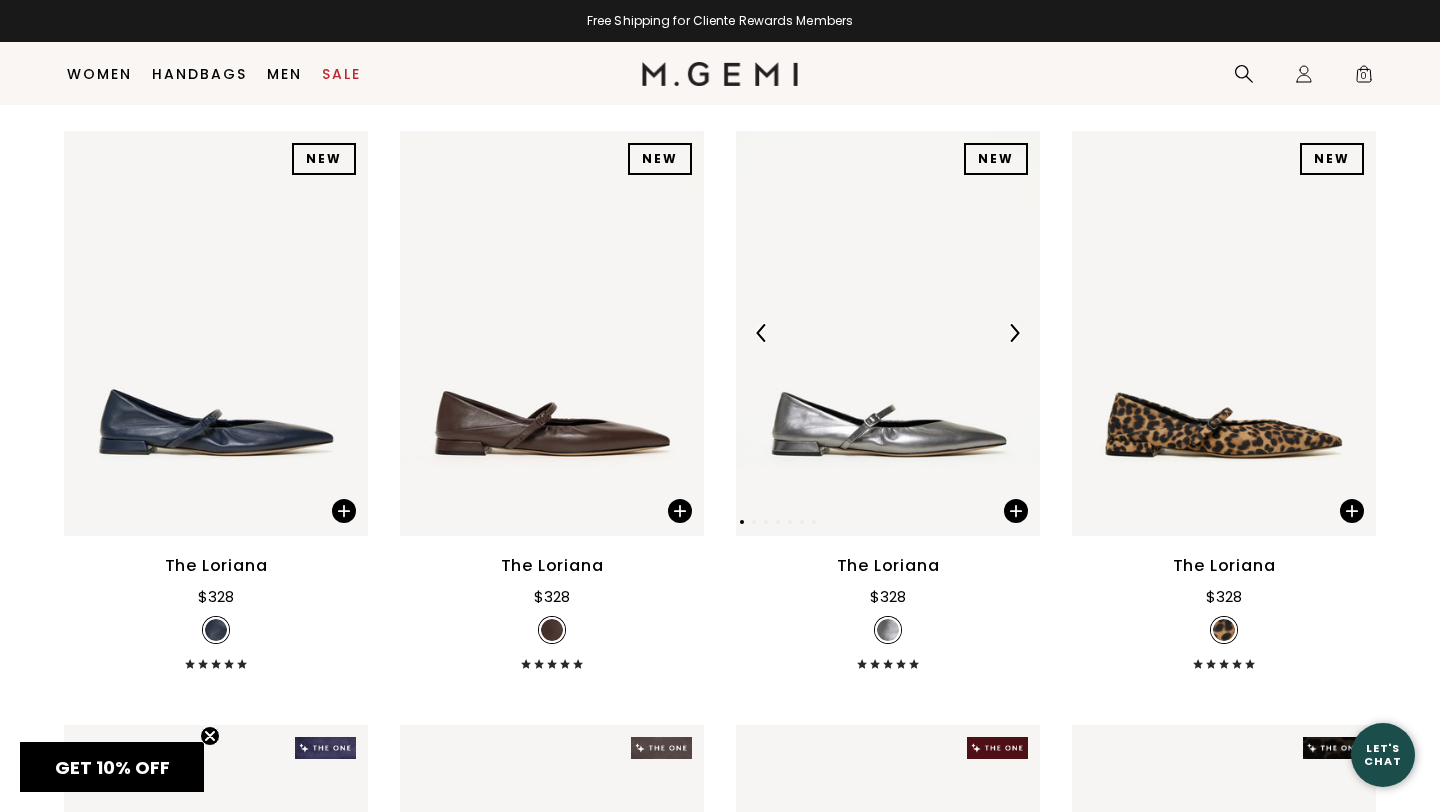 click at bounding box center [888, 333] 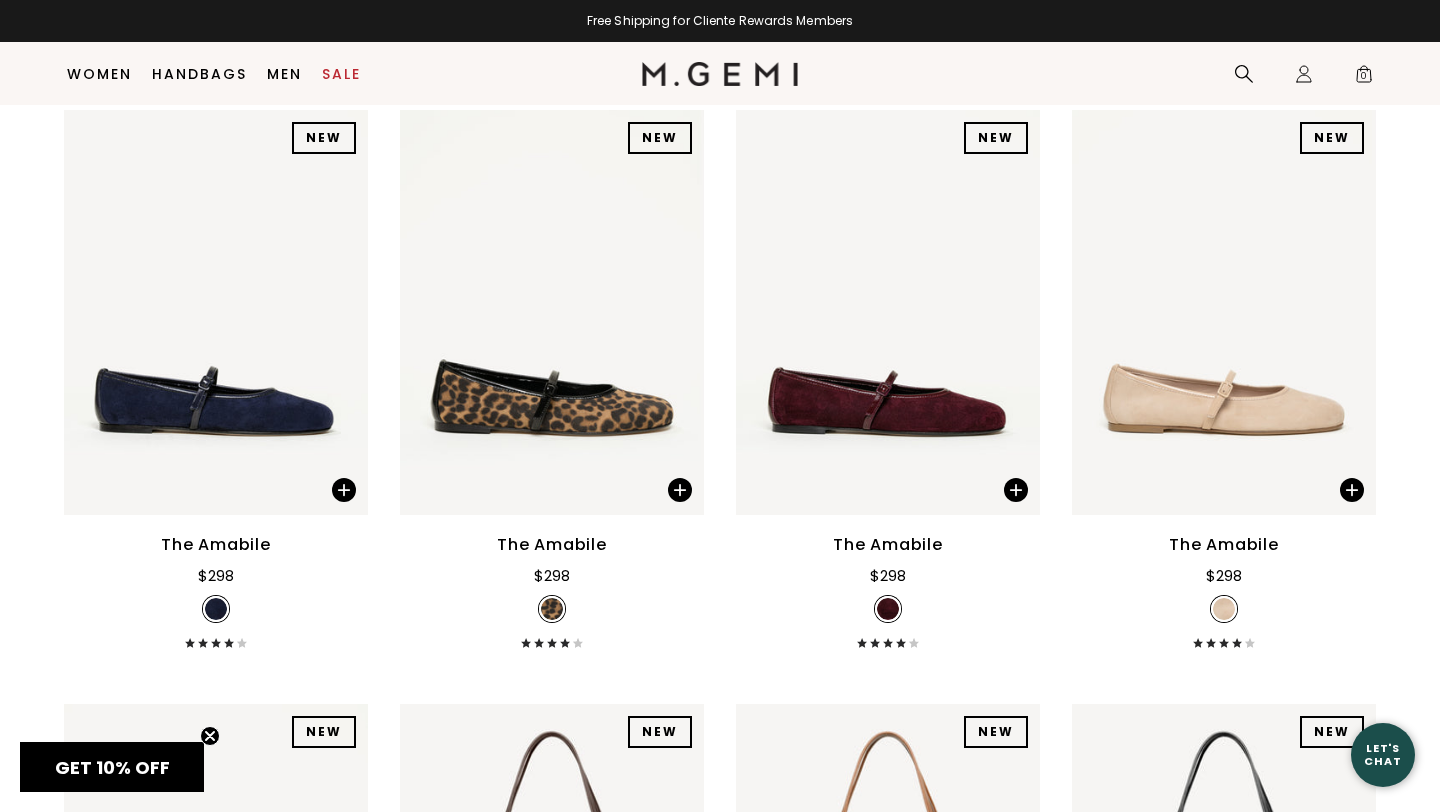 scroll, scrollTop: 3249, scrollLeft: 0, axis: vertical 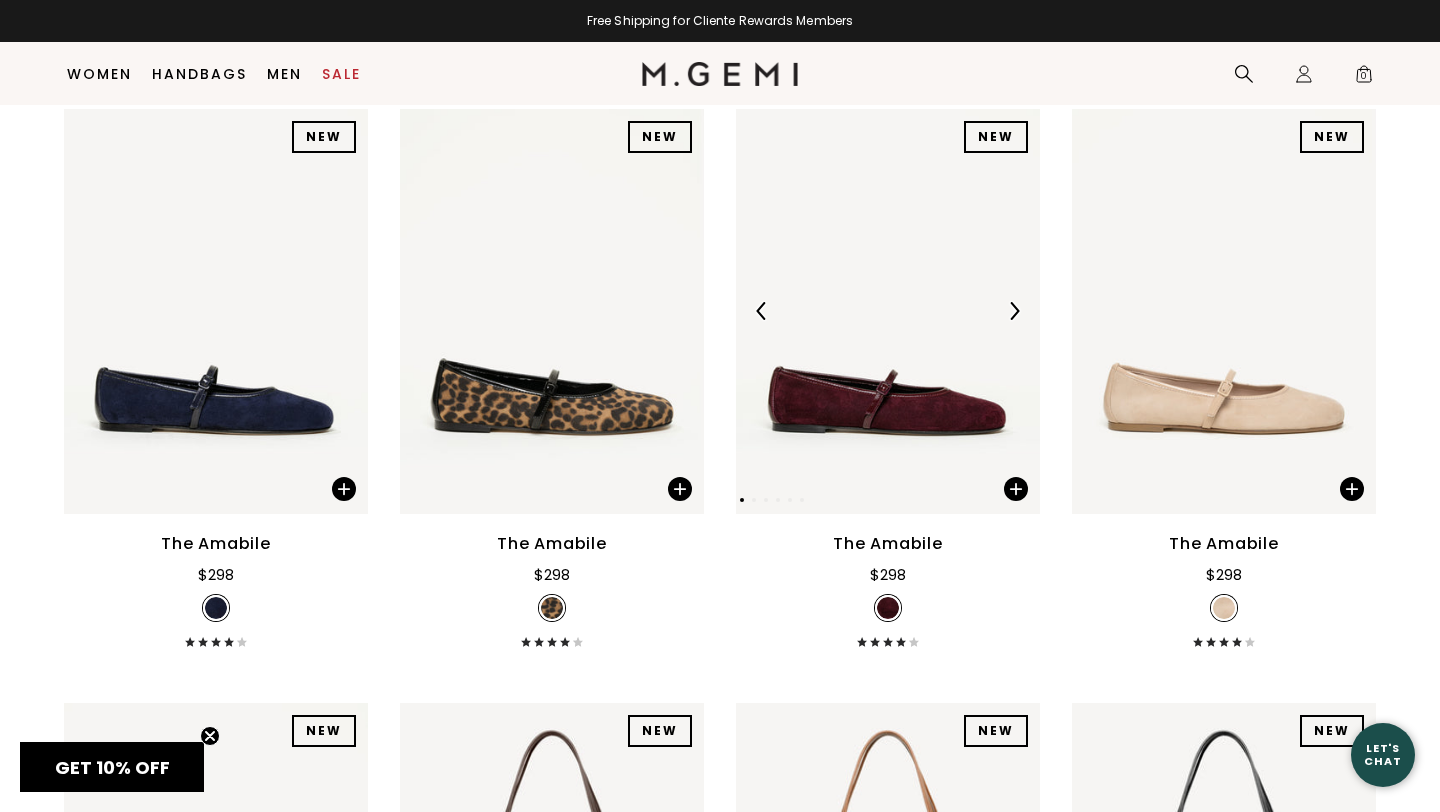 click at bounding box center [888, 311] 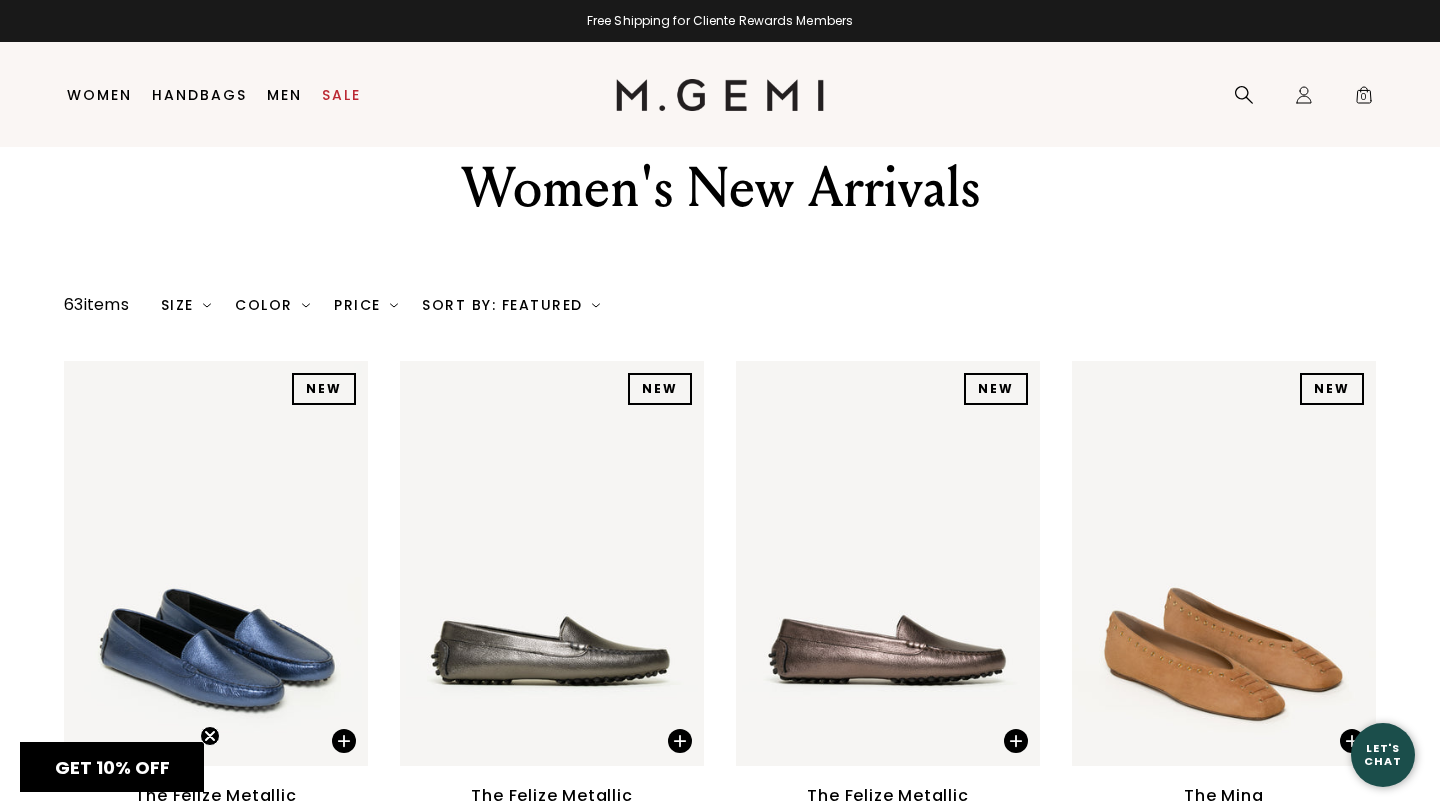 scroll, scrollTop: 0, scrollLeft: 0, axis: both 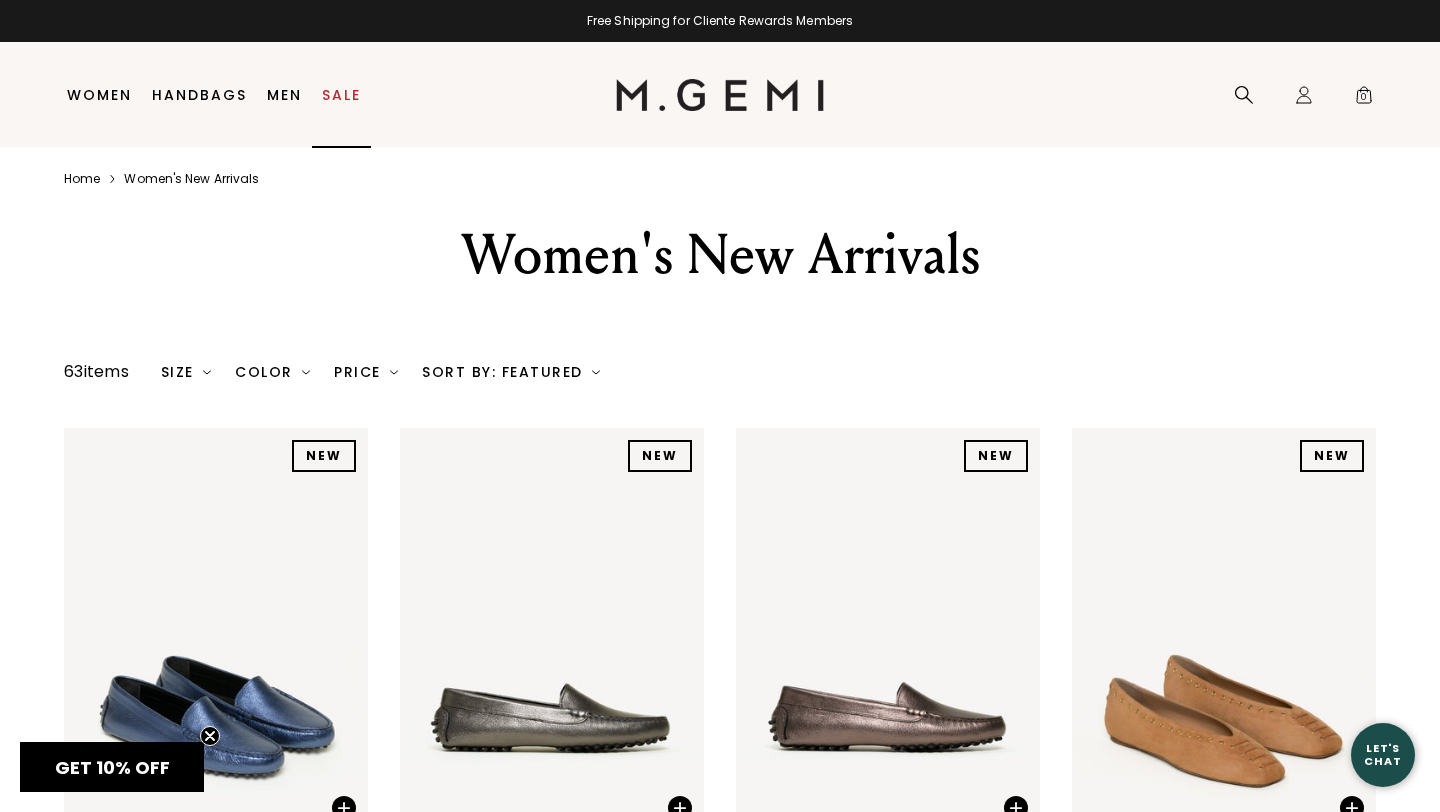 click on "Sale" at bounding box center [341, 95] 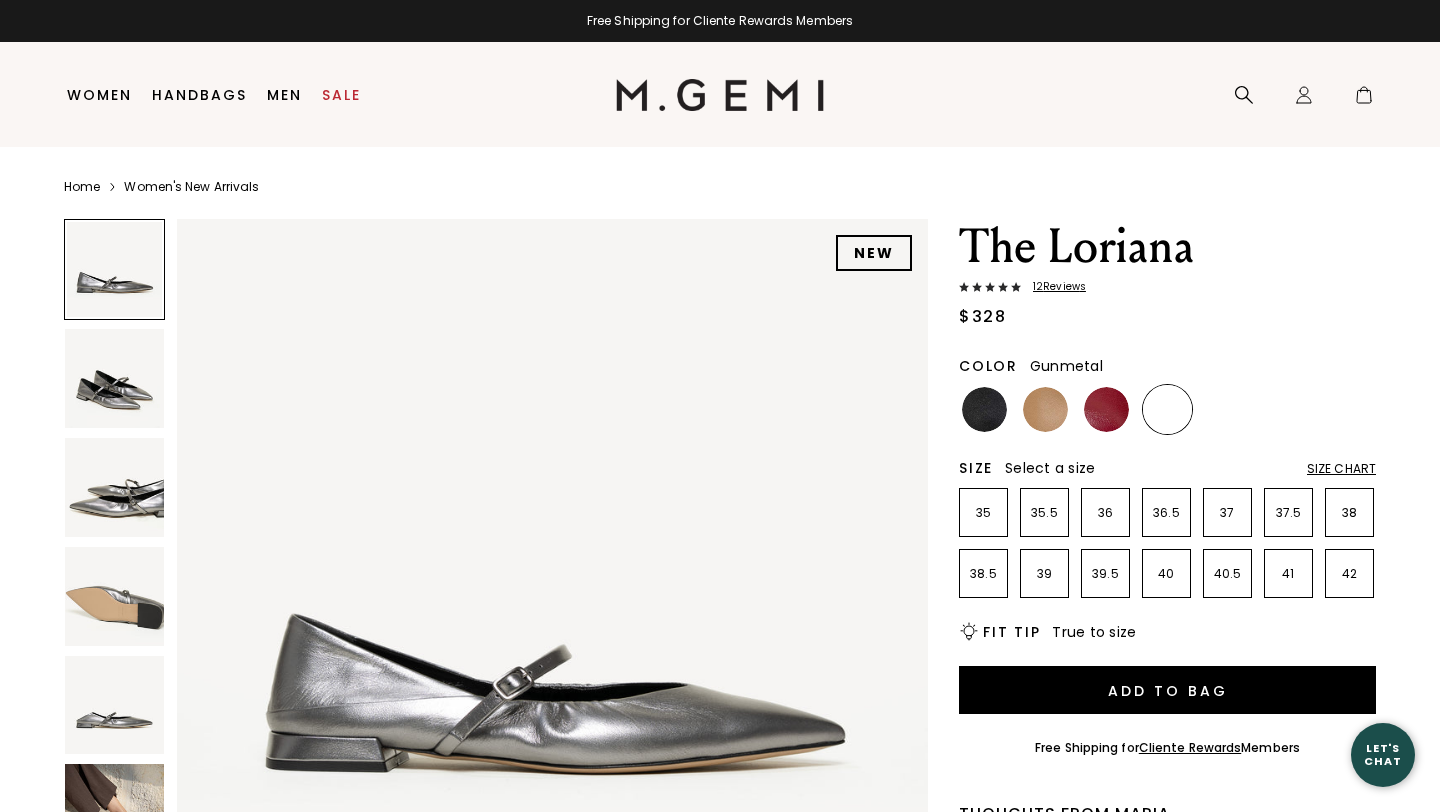 scroll, scrollTop: 0, scrollLeft: 0, axis: both 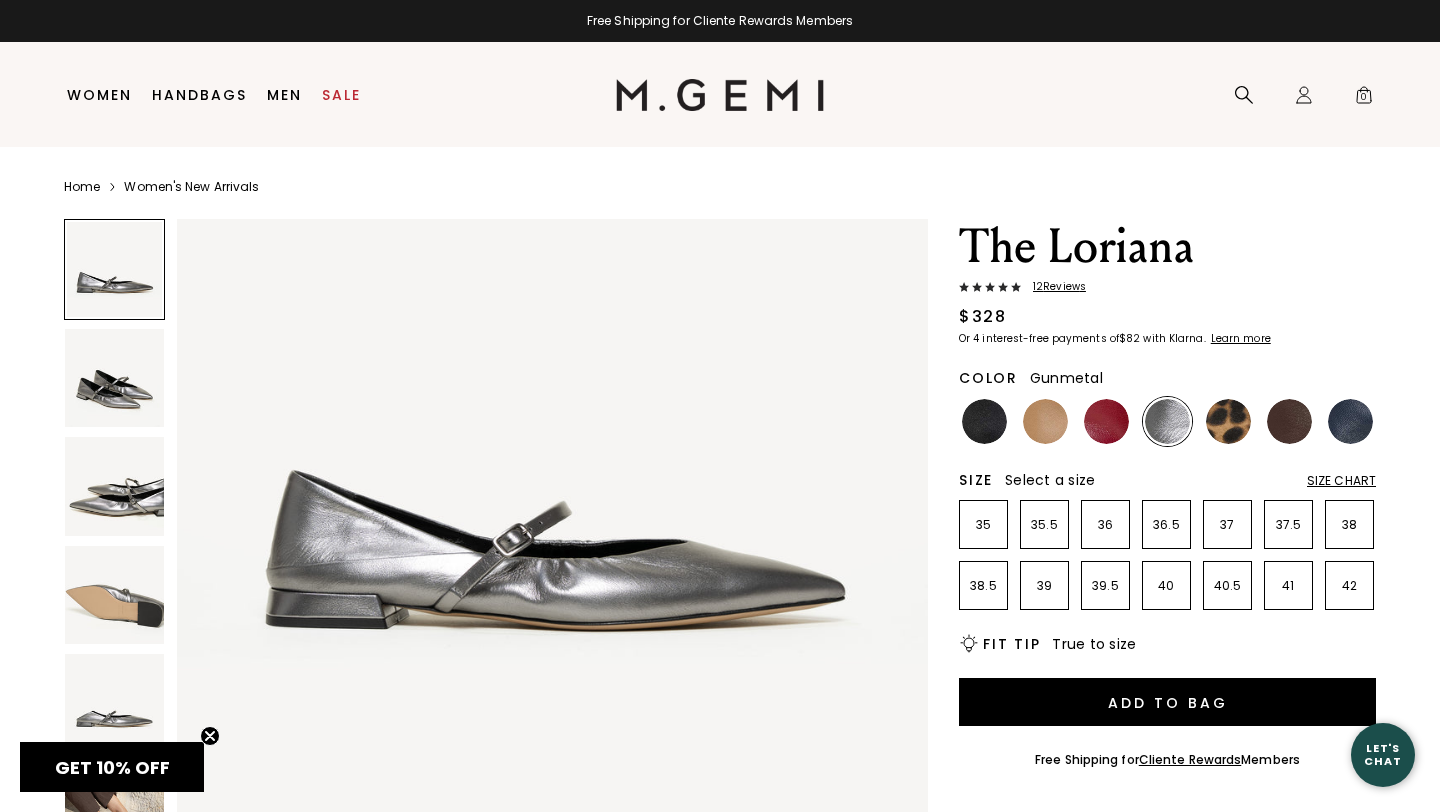 click at bounding box center [114, 378] 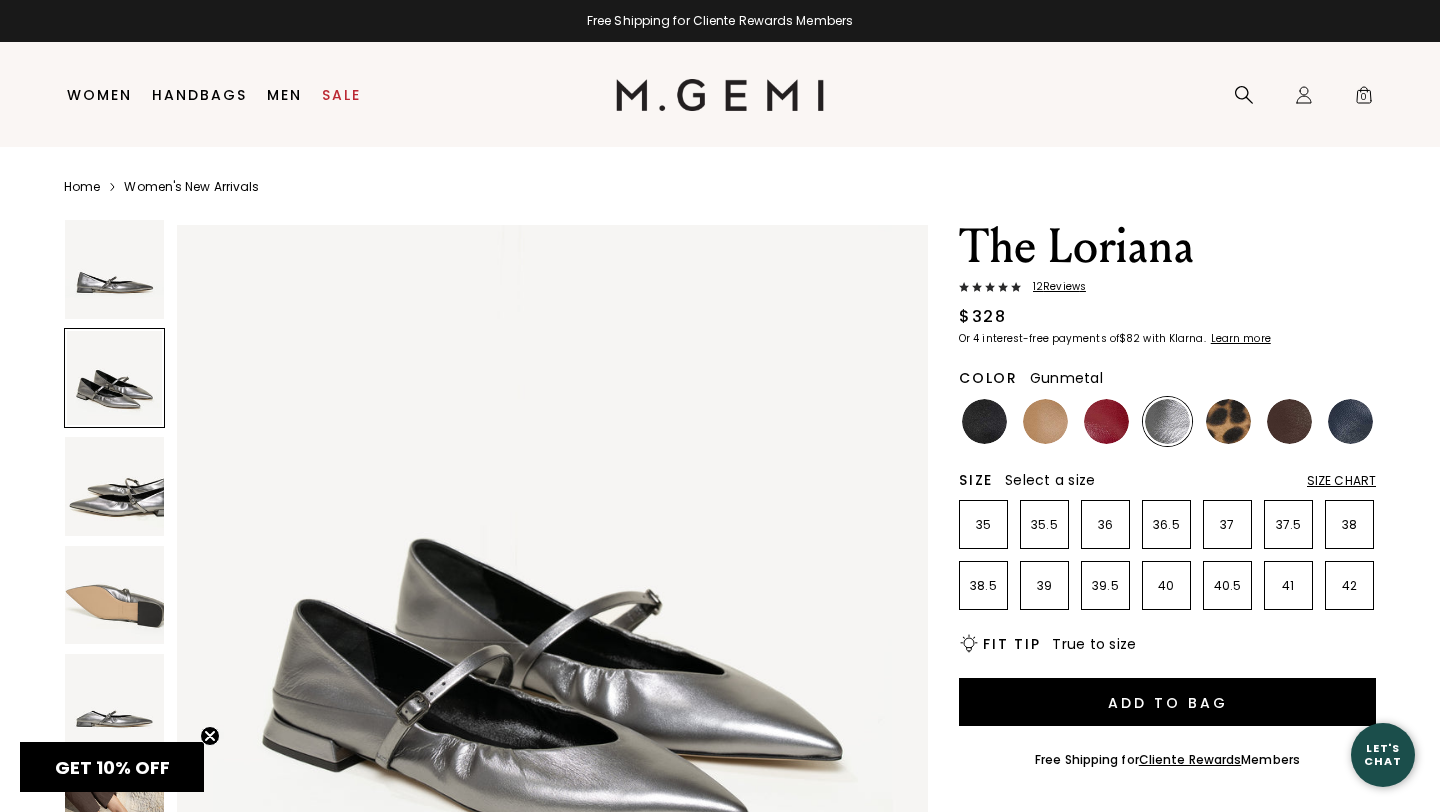 scroll, scrollTop: 772, scrollLeft: 0, axis: vertical 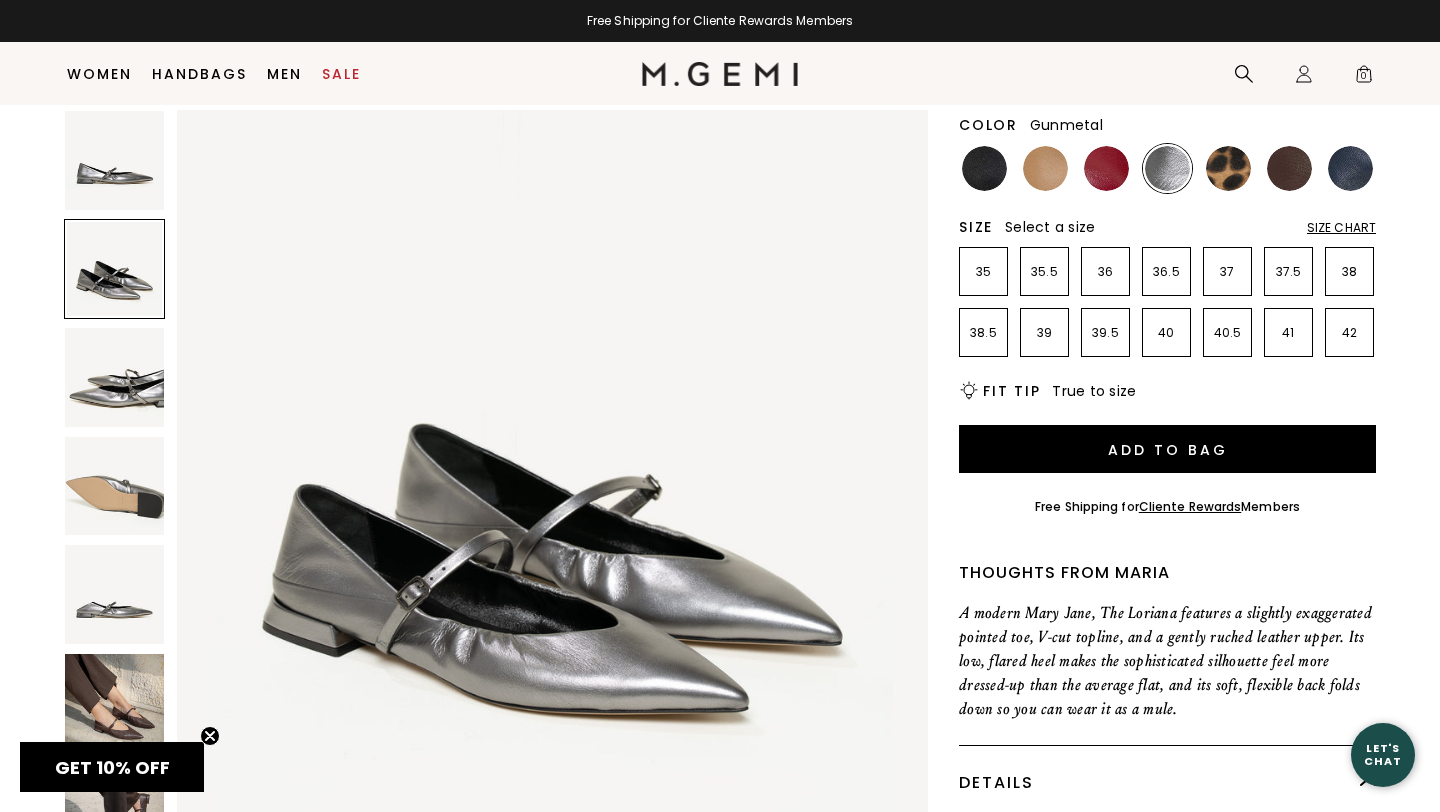click at bounding box center (114, 703) 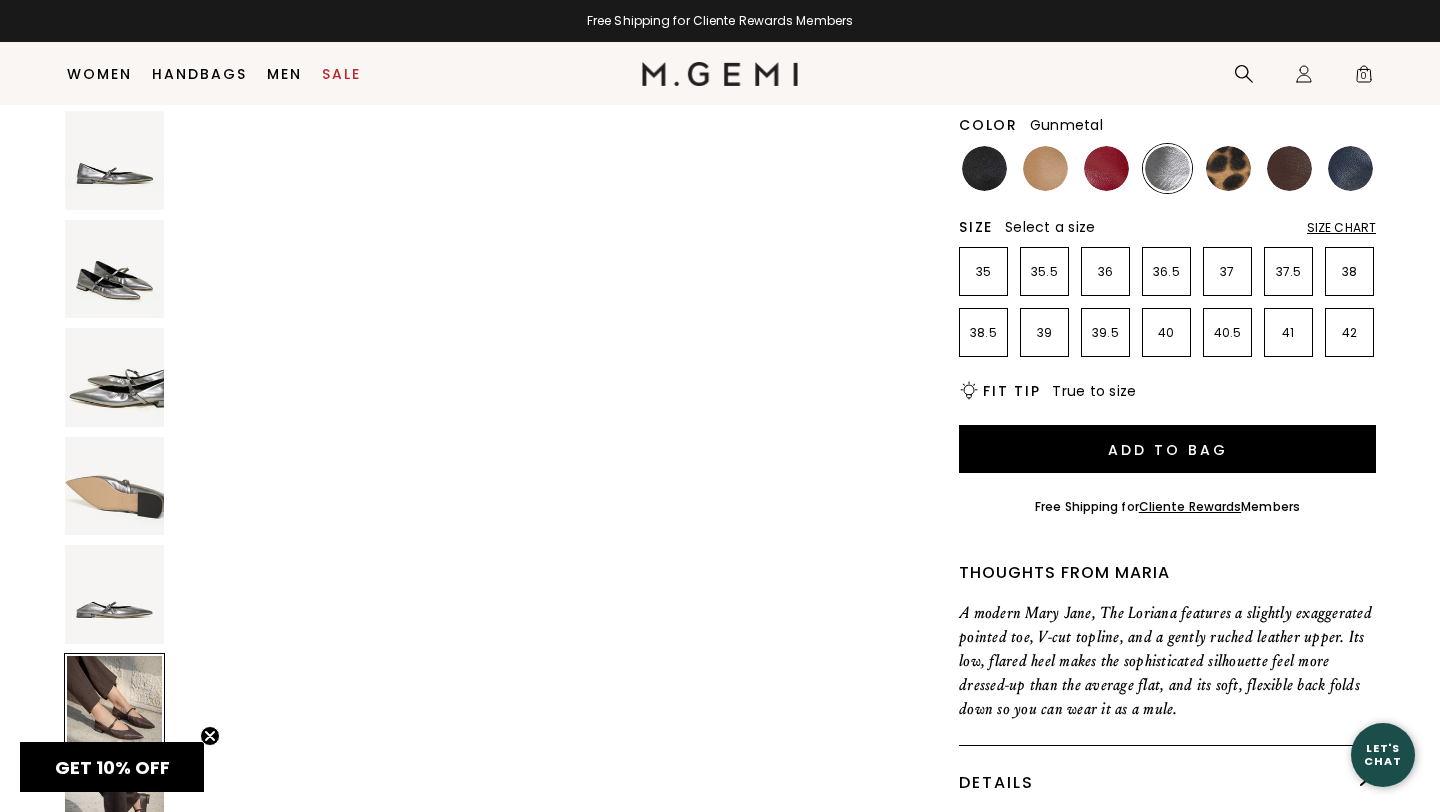 scroll, scrollTop: 3858, scrollLeft: 0, axis: vertical 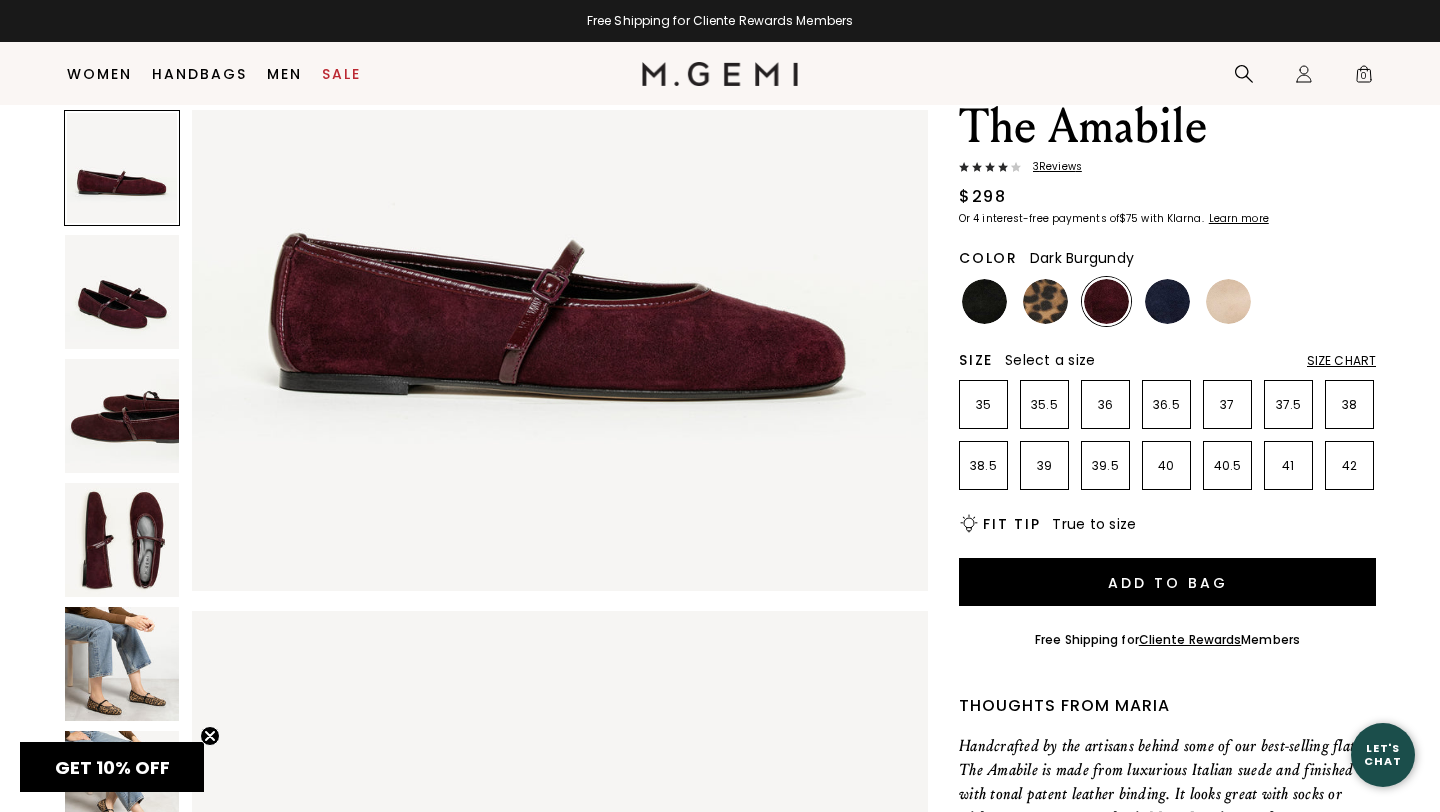 click at bounding box center [122, 664] 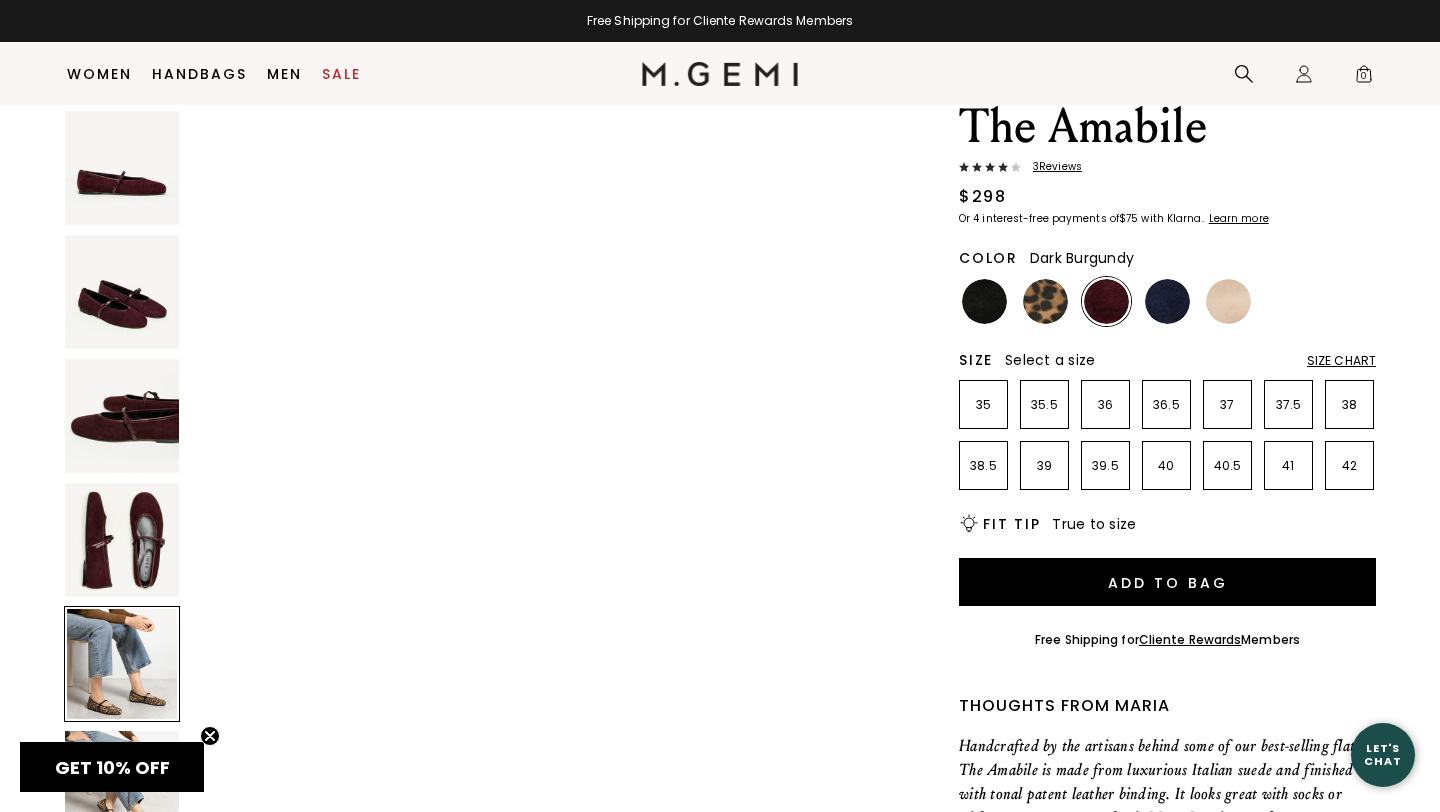 scroll, scrollTop: 3075, scrollLeft: 0, axis: vertical 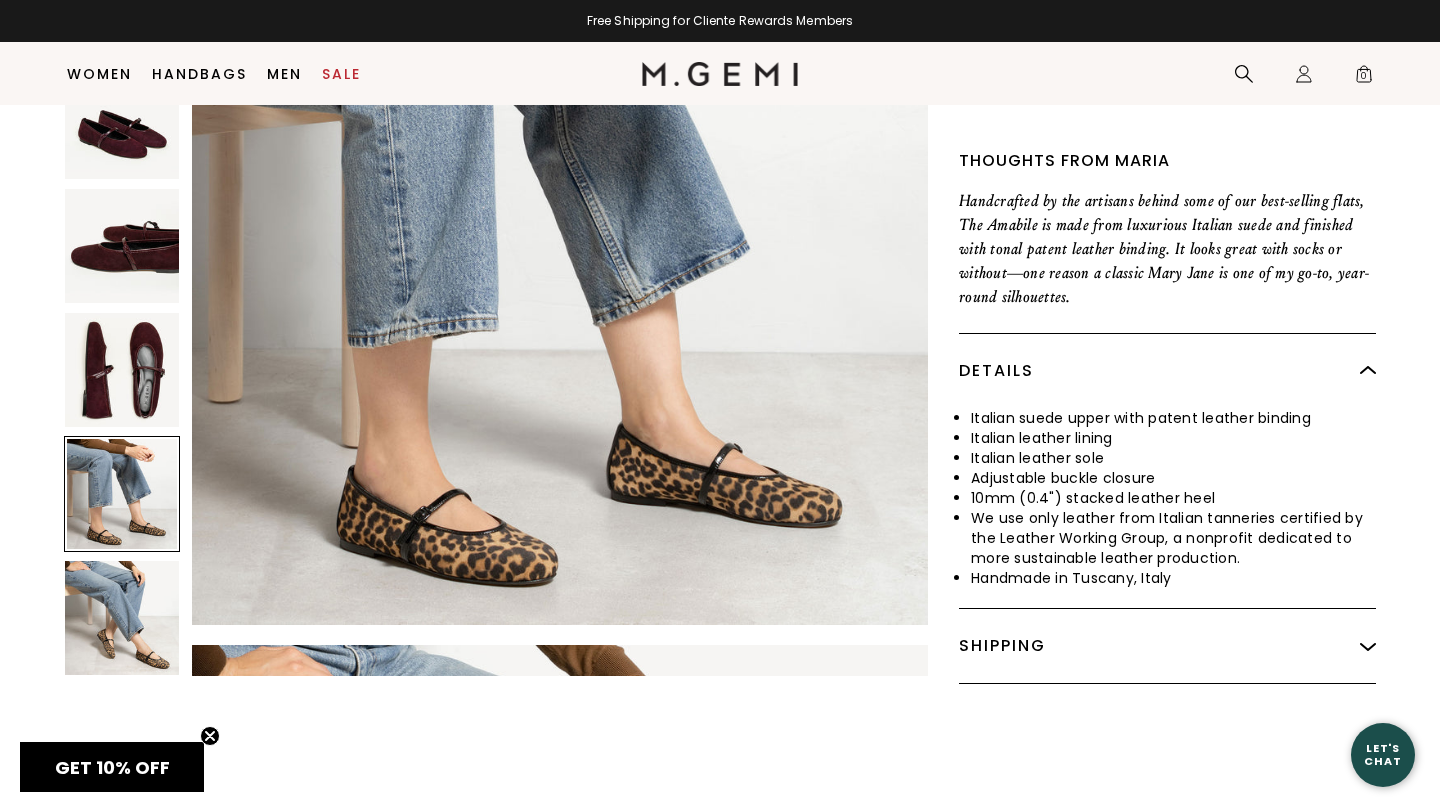 click at bounding box center [122, 618] 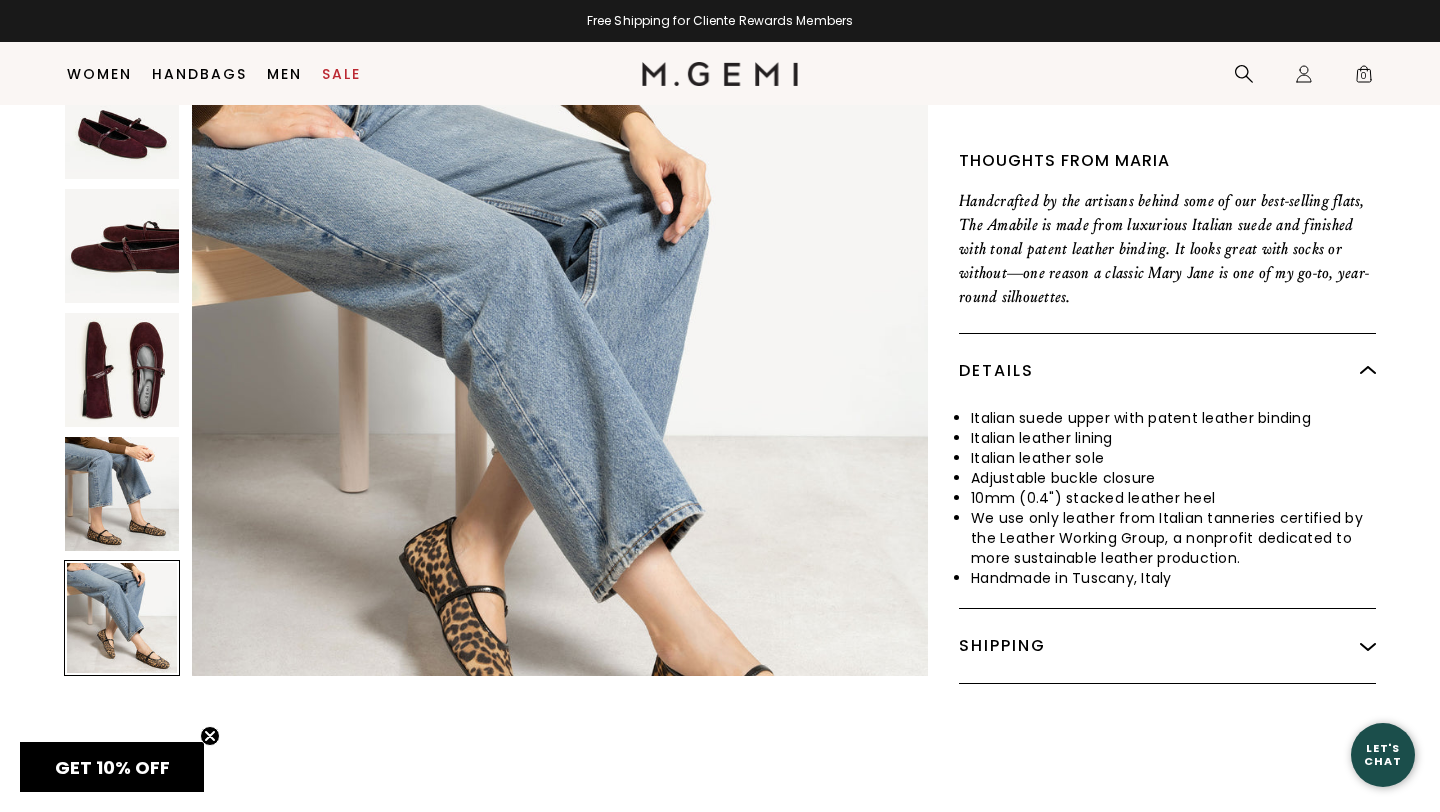 scroll, scrollTop: 3780, scrollLeft: 0, axis: vertical 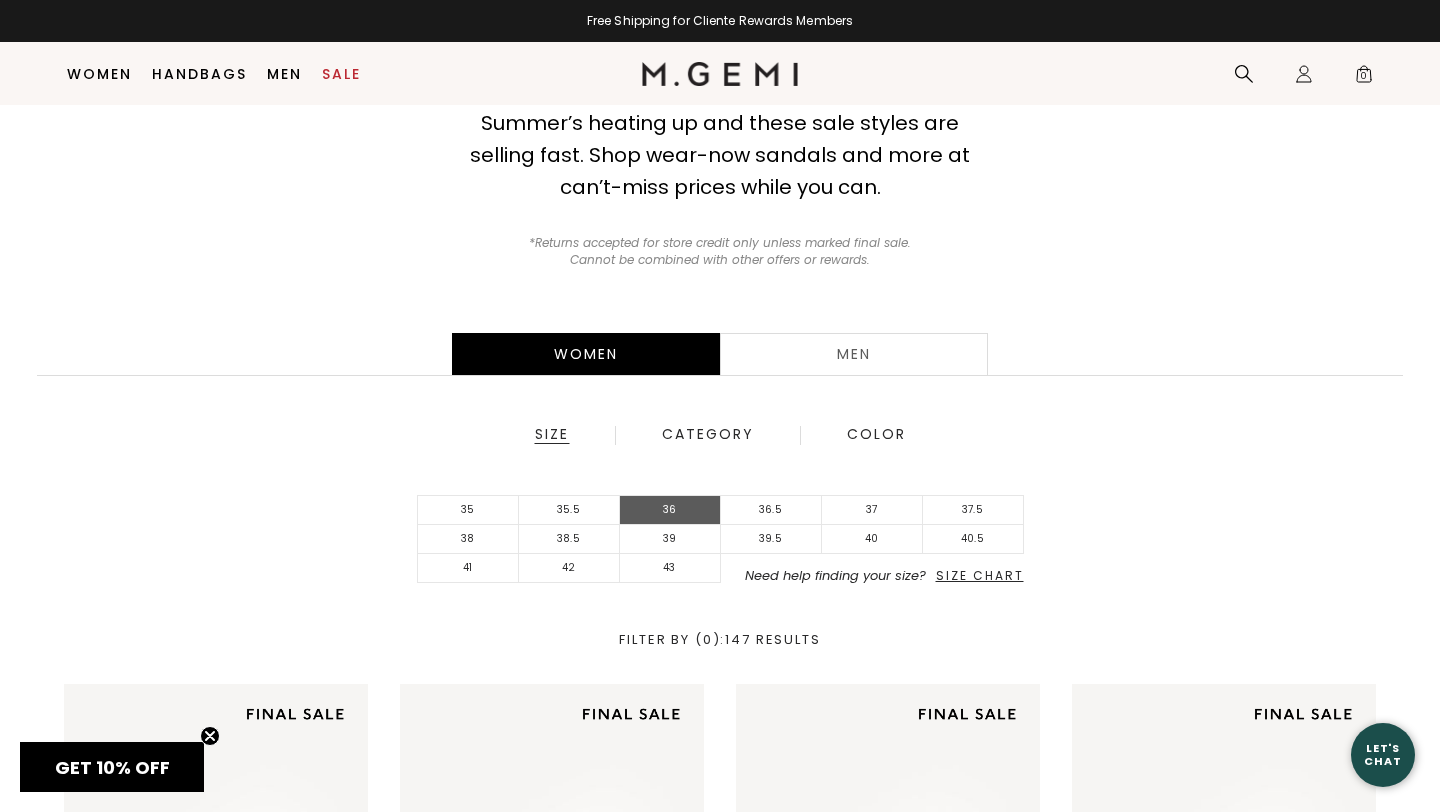 click on "36" at bounding box center (670, 510) 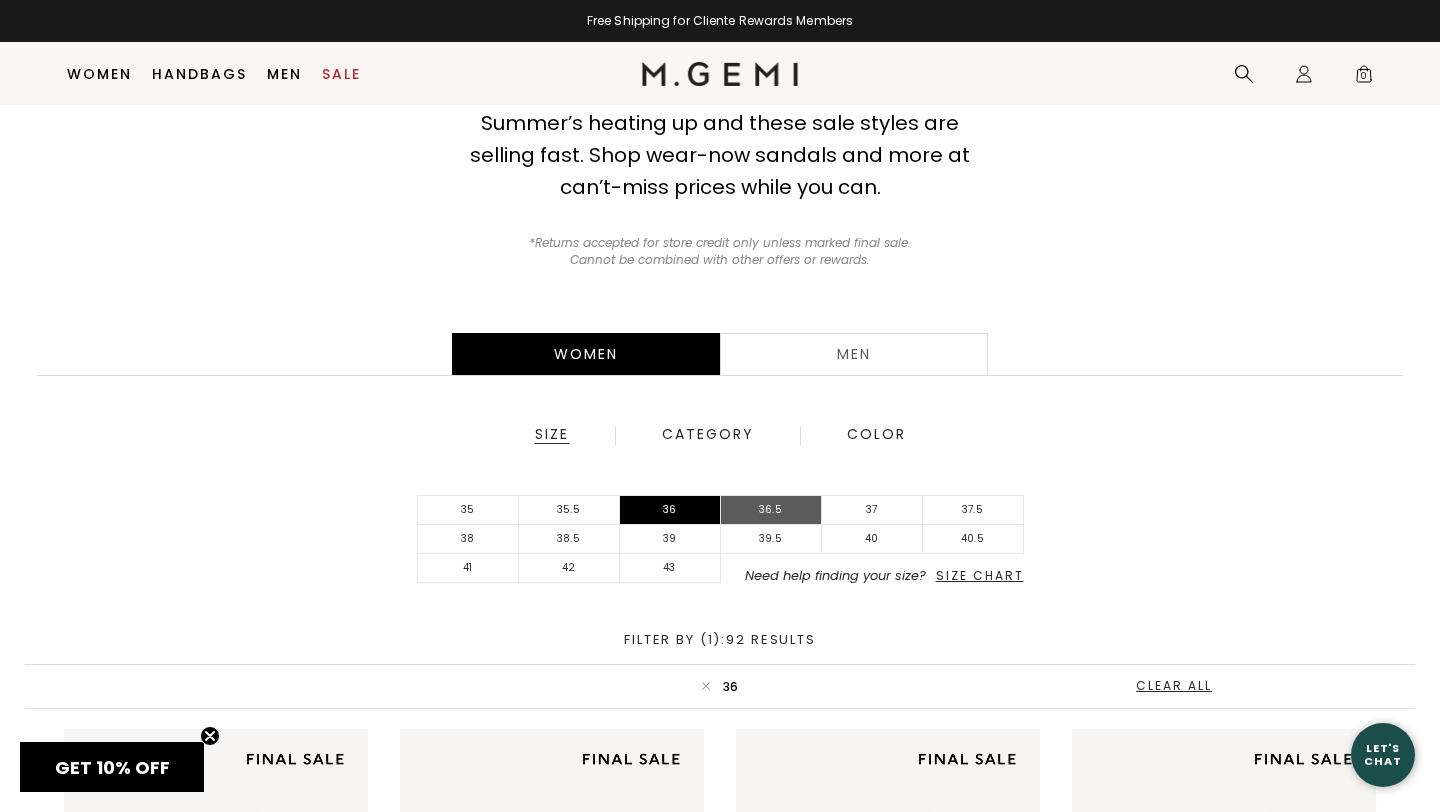 scroll, scrollTop: 0, scrollLeft: 0, axis: both 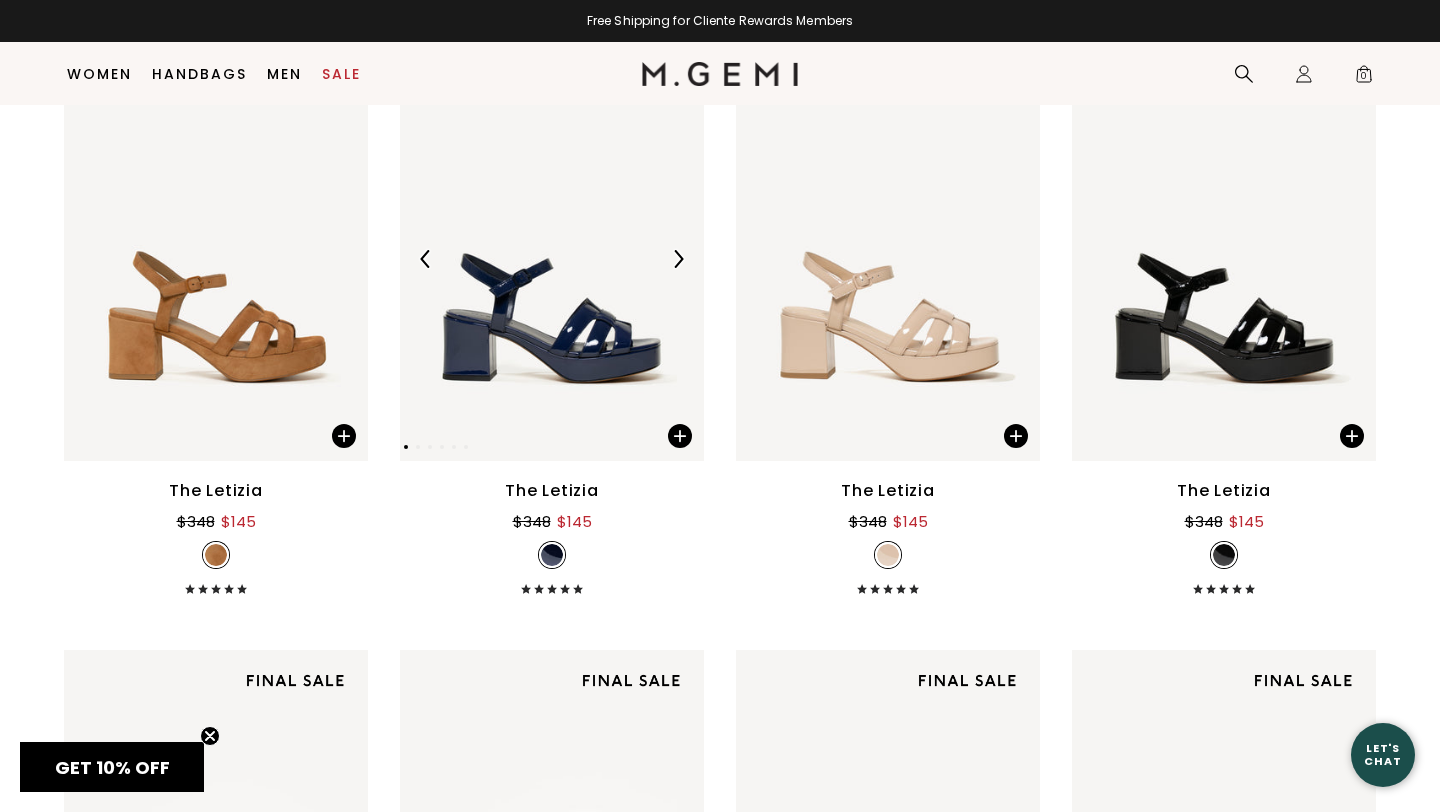 click at bounding box center (552, 258) 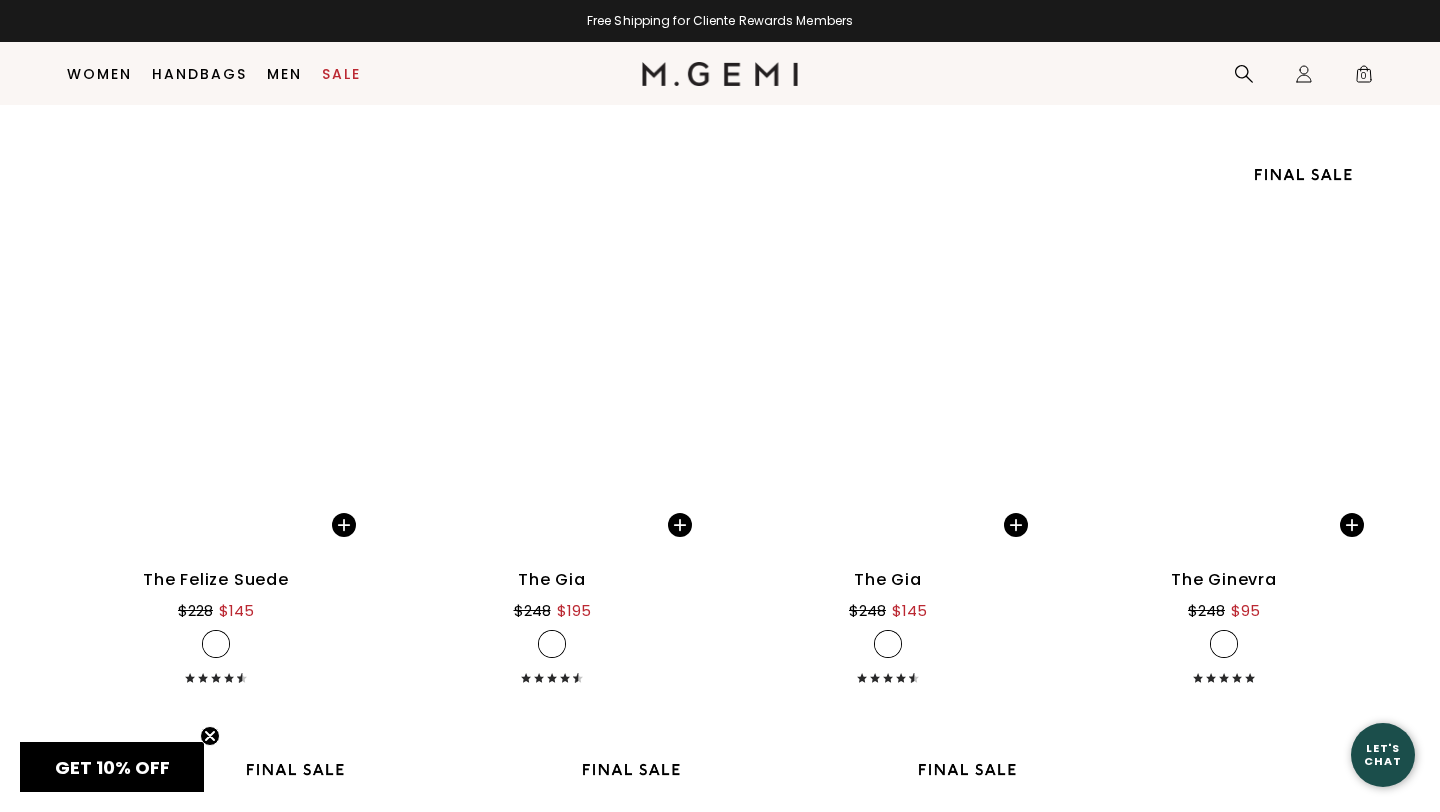 scroll, scrollTop: 12970, scrollLeft: 0, axis: vertical 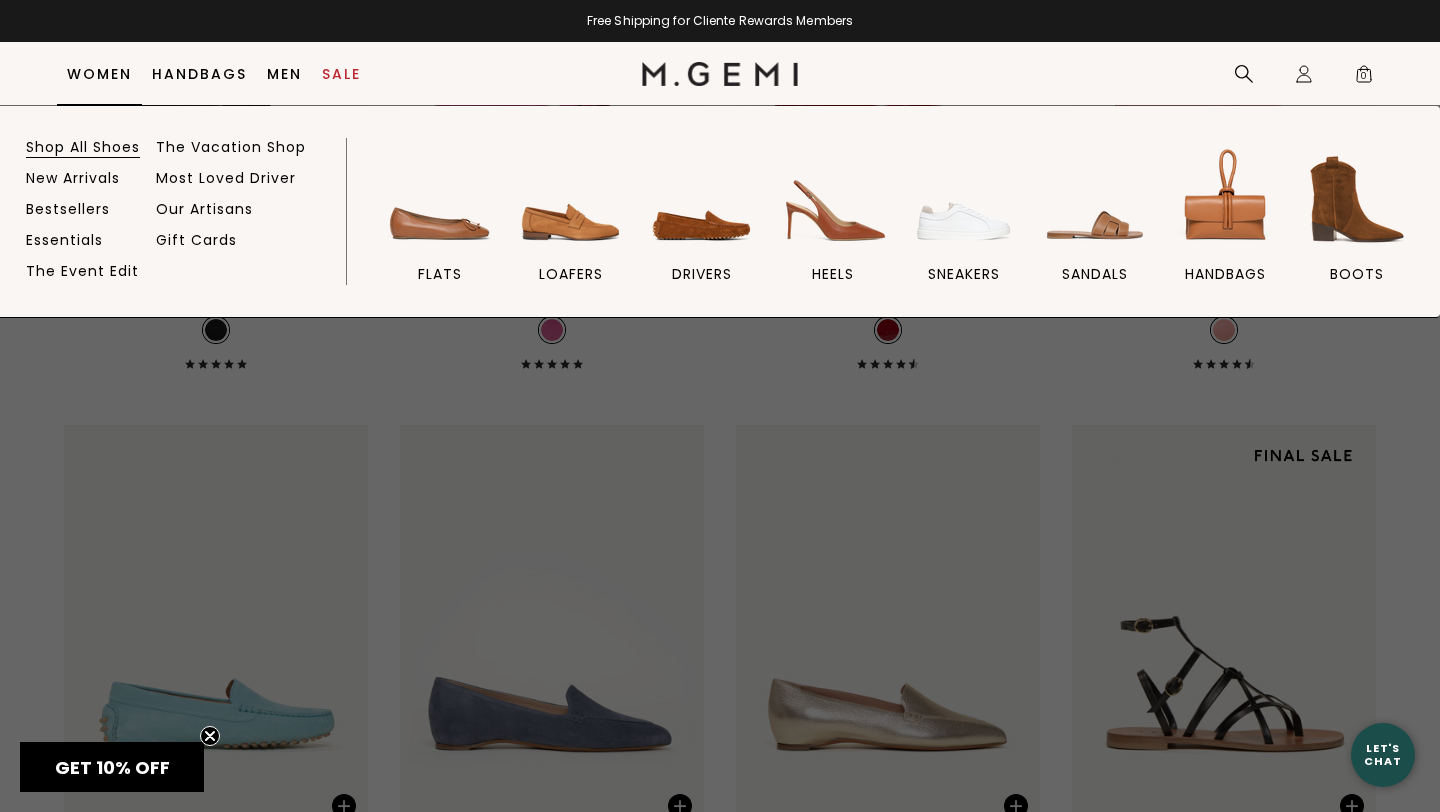 click on "Shop All Shoes" at bounding box center (83, 147) 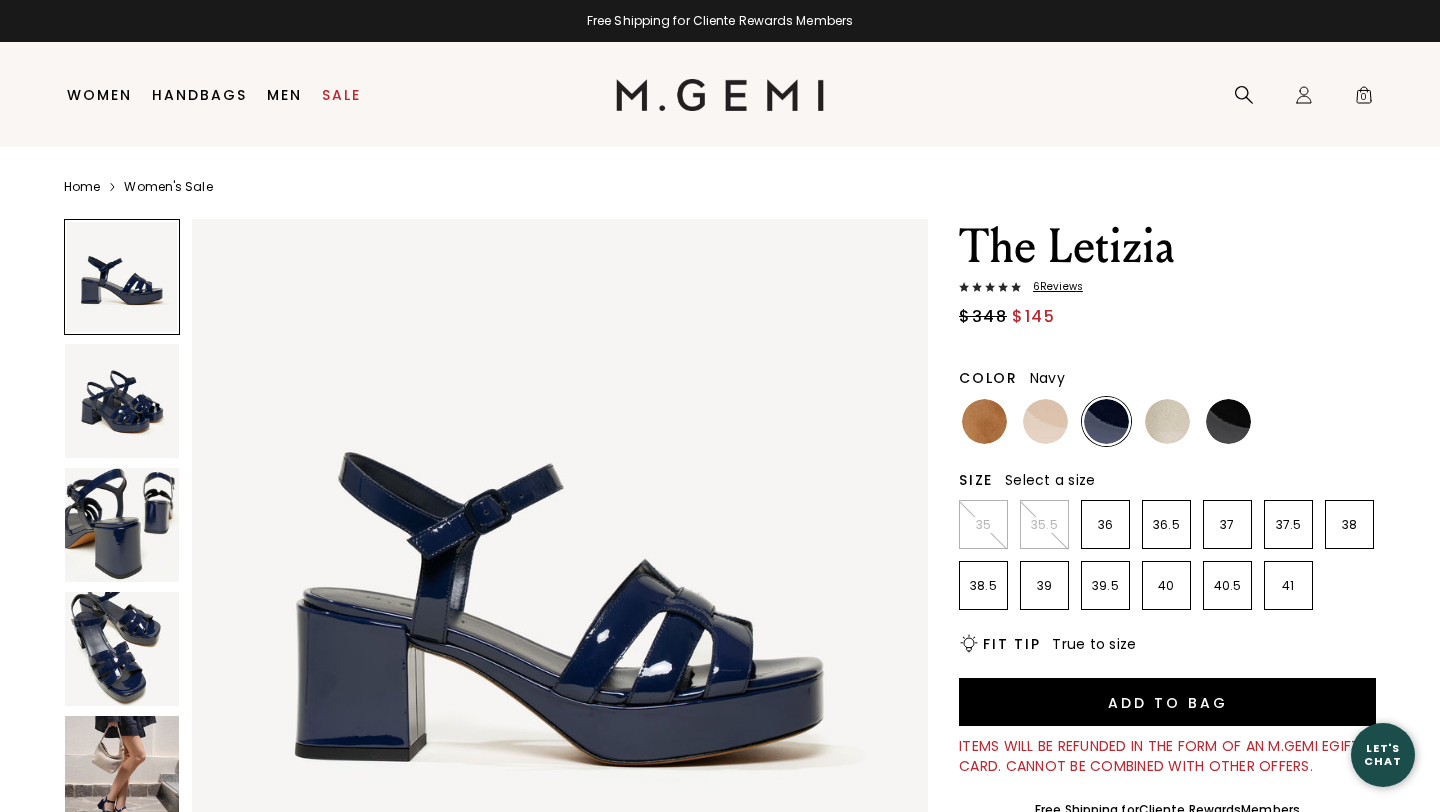 scroll, scrollTop: 0, scrollLeft: 0, axis: both 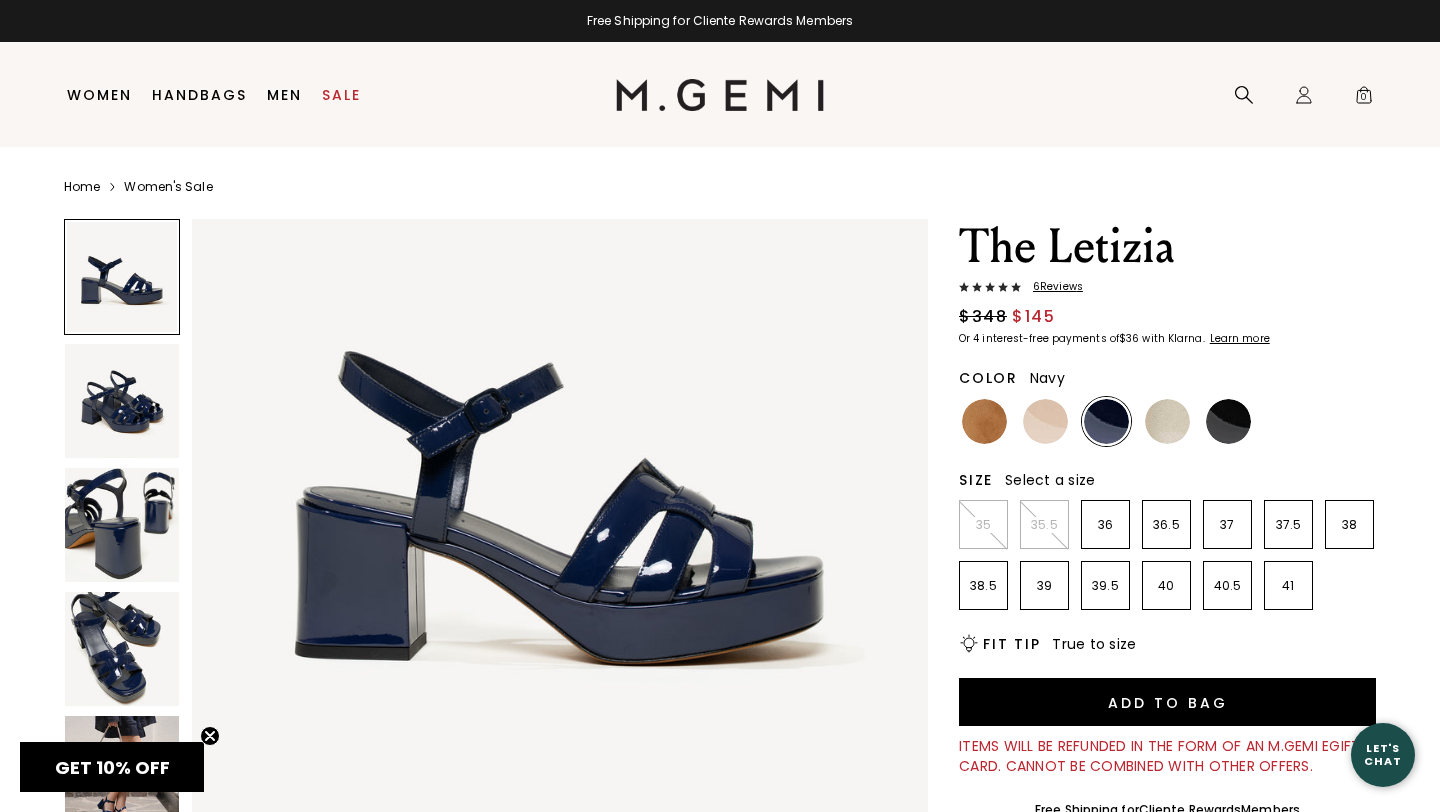 click at bounding box center (122, 649) 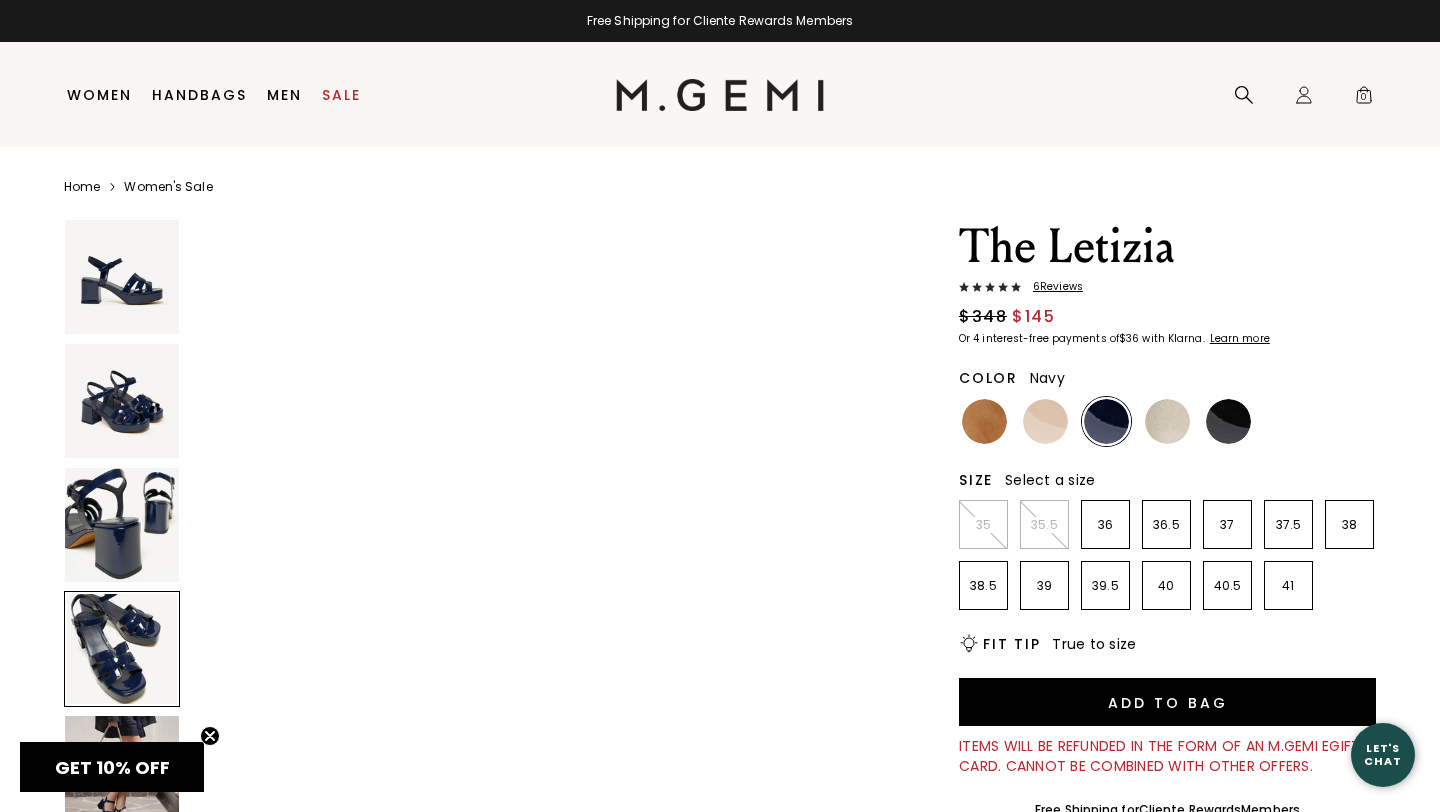 scroll, scrollTop: 2268, scrollLeft: 0, axis: vertical 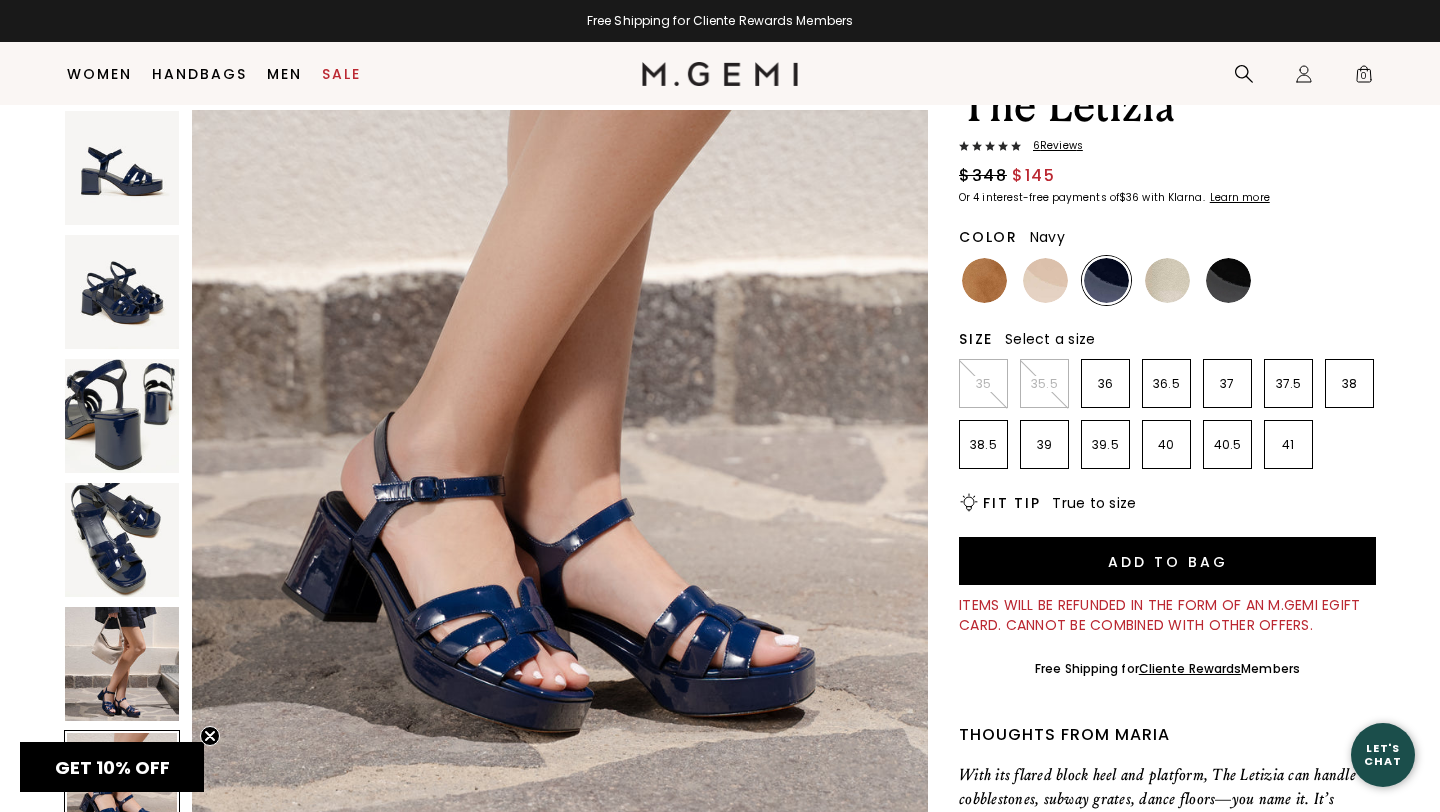 click at bounding box center (122, 664) 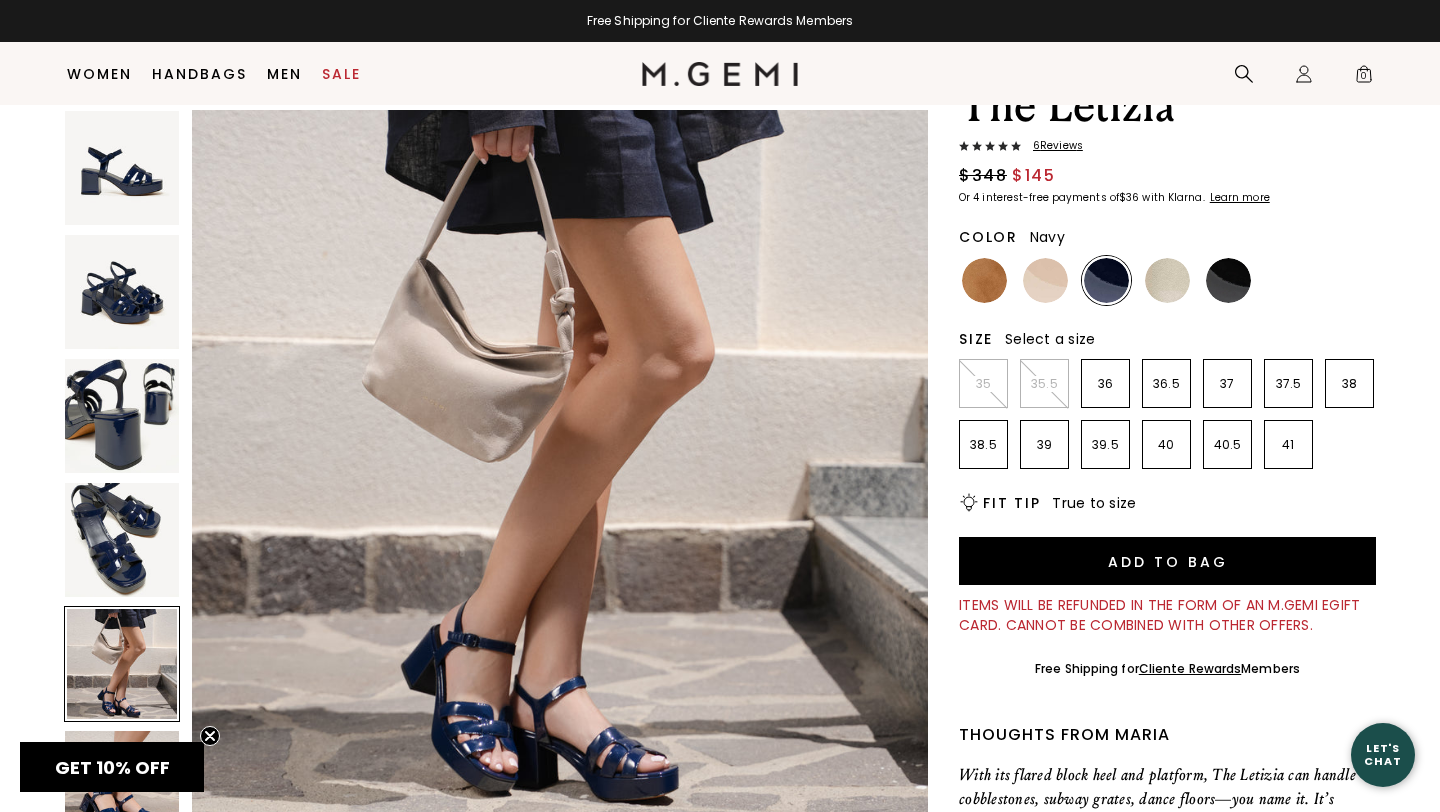 scroll, scrollTop: 3024, scrollLeft: 0, axis: vertical 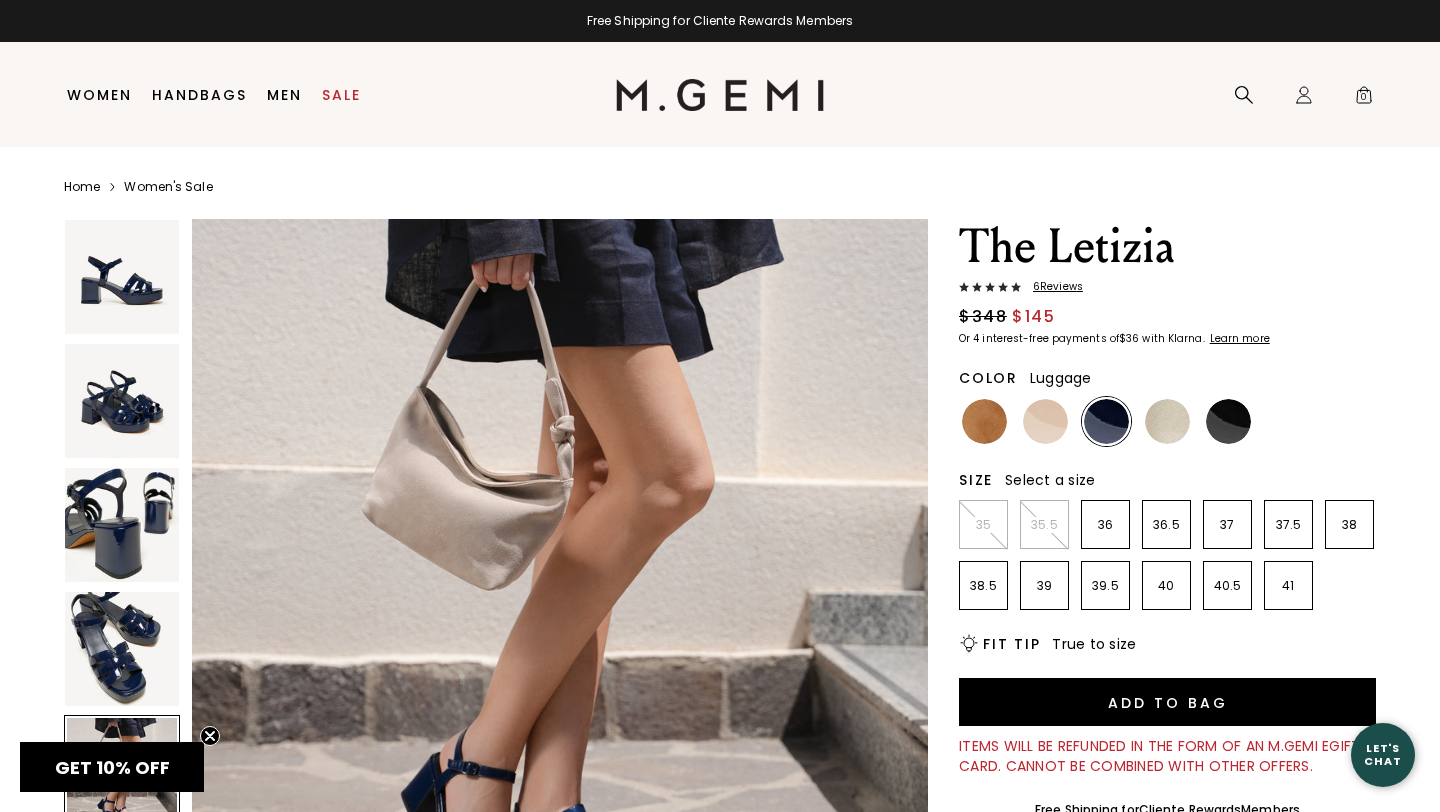 click at bounding box center (984, 421) 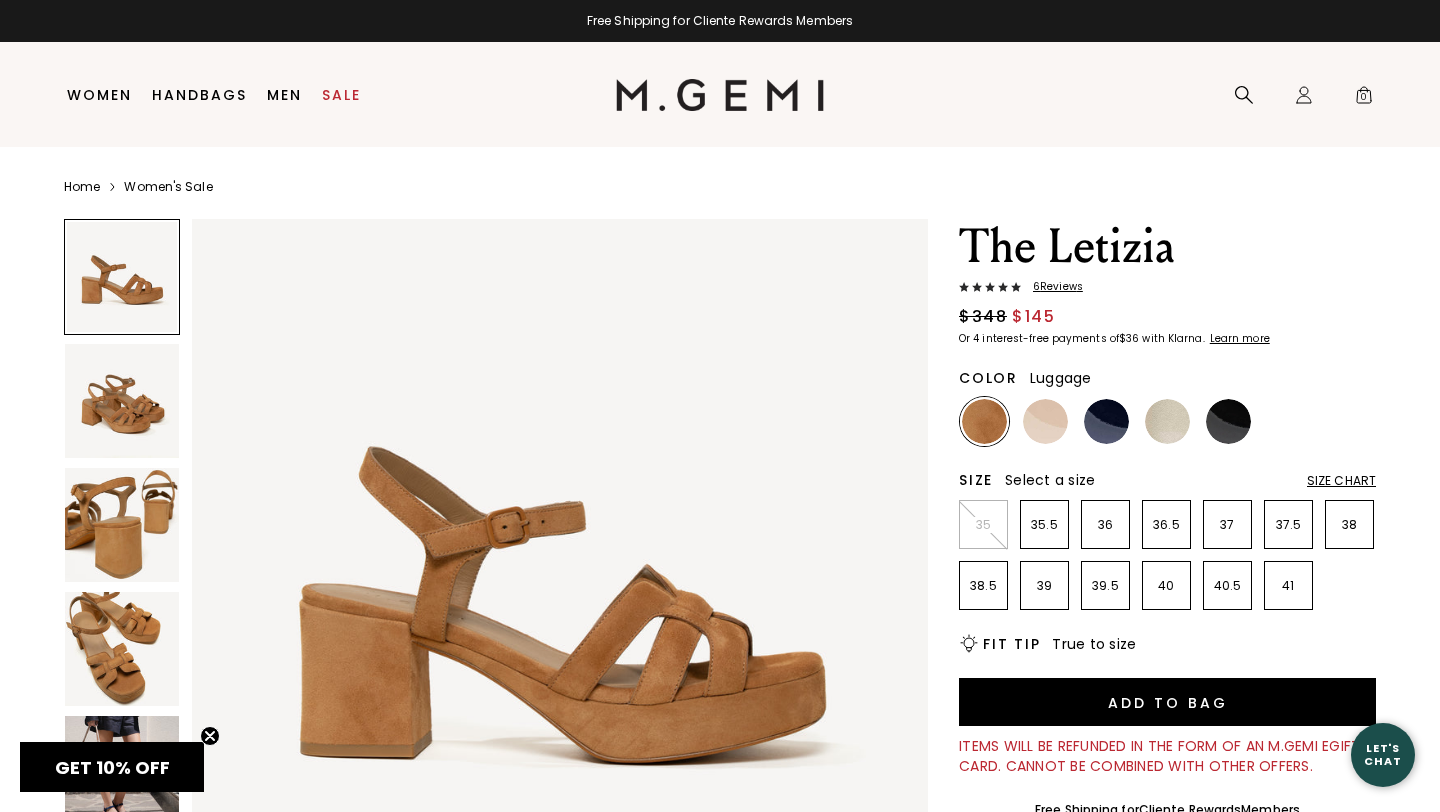 scroll, scrollTop: 0, scrollLeft: 0, axis: both 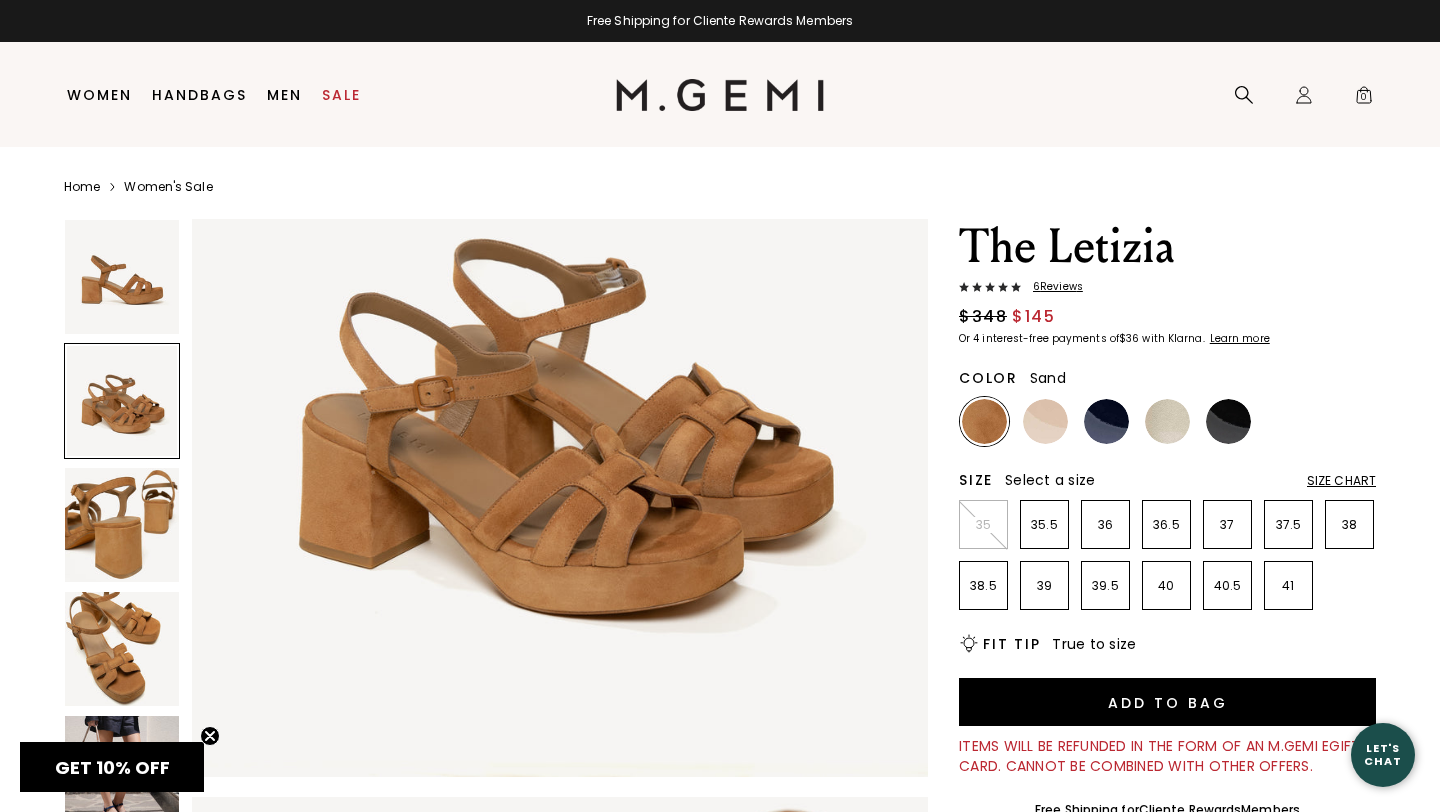 click at bounding box center [1045, 421] 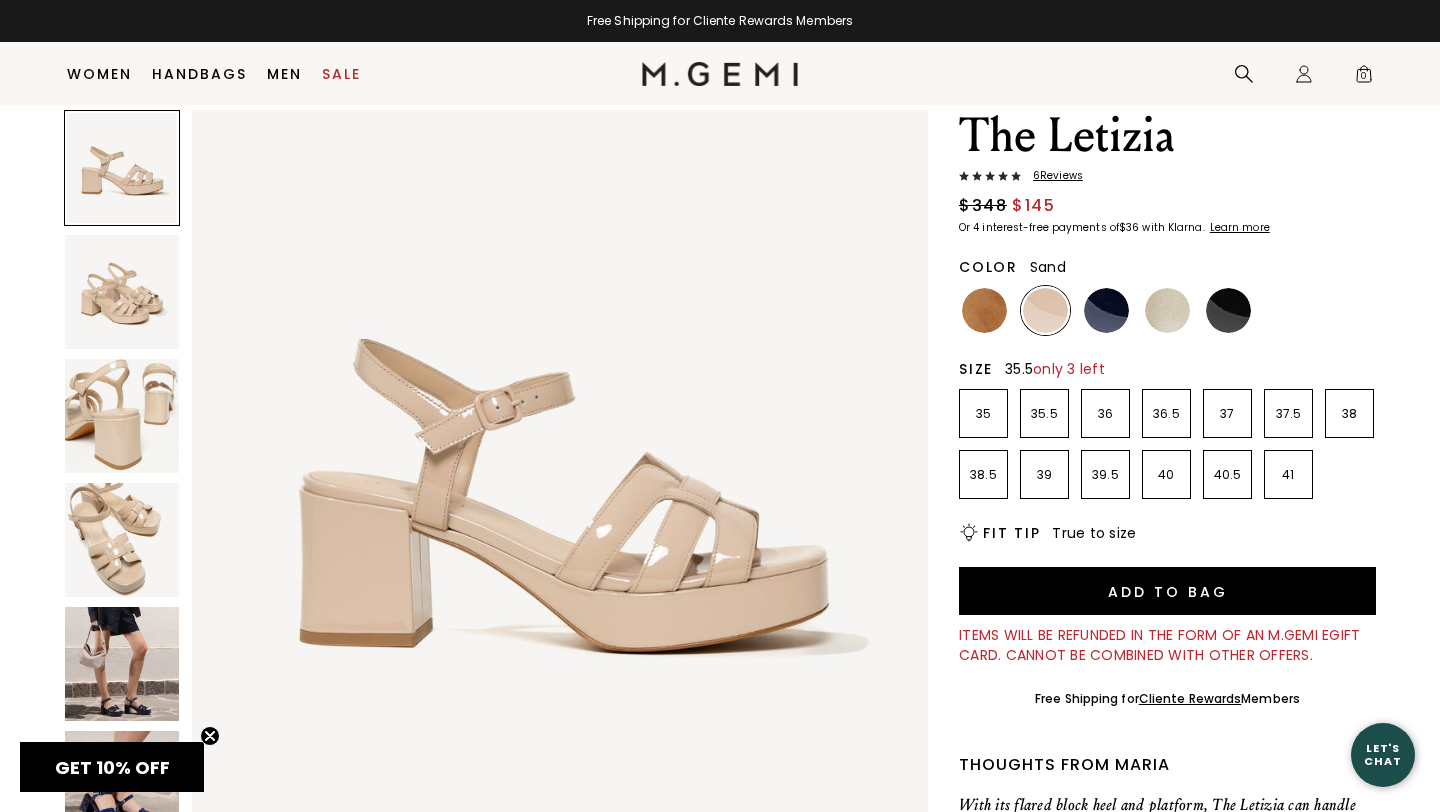 scroll, scrollTop: 75, scrollLeft: 0, axis: vertical 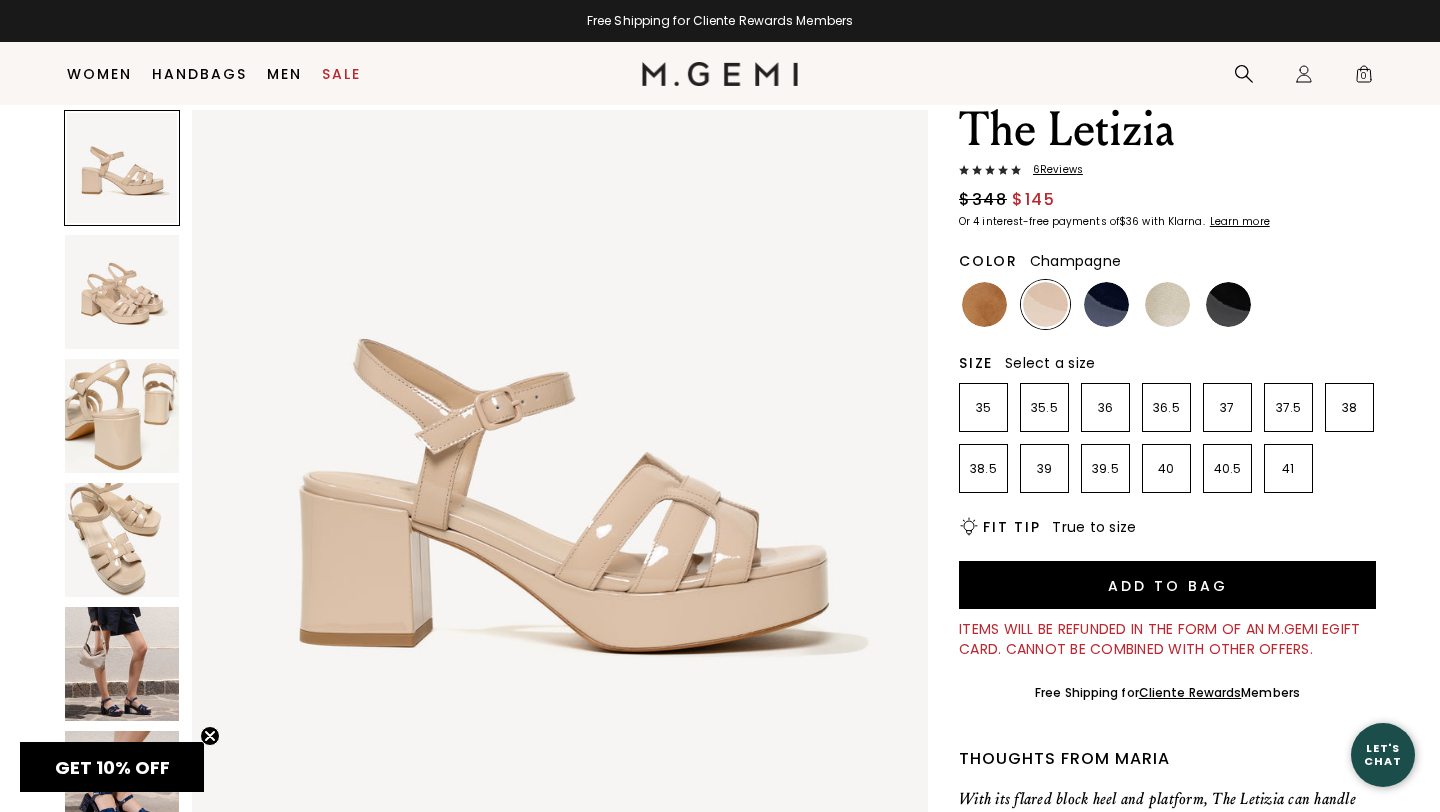 click at bounding box center (1167, 304) 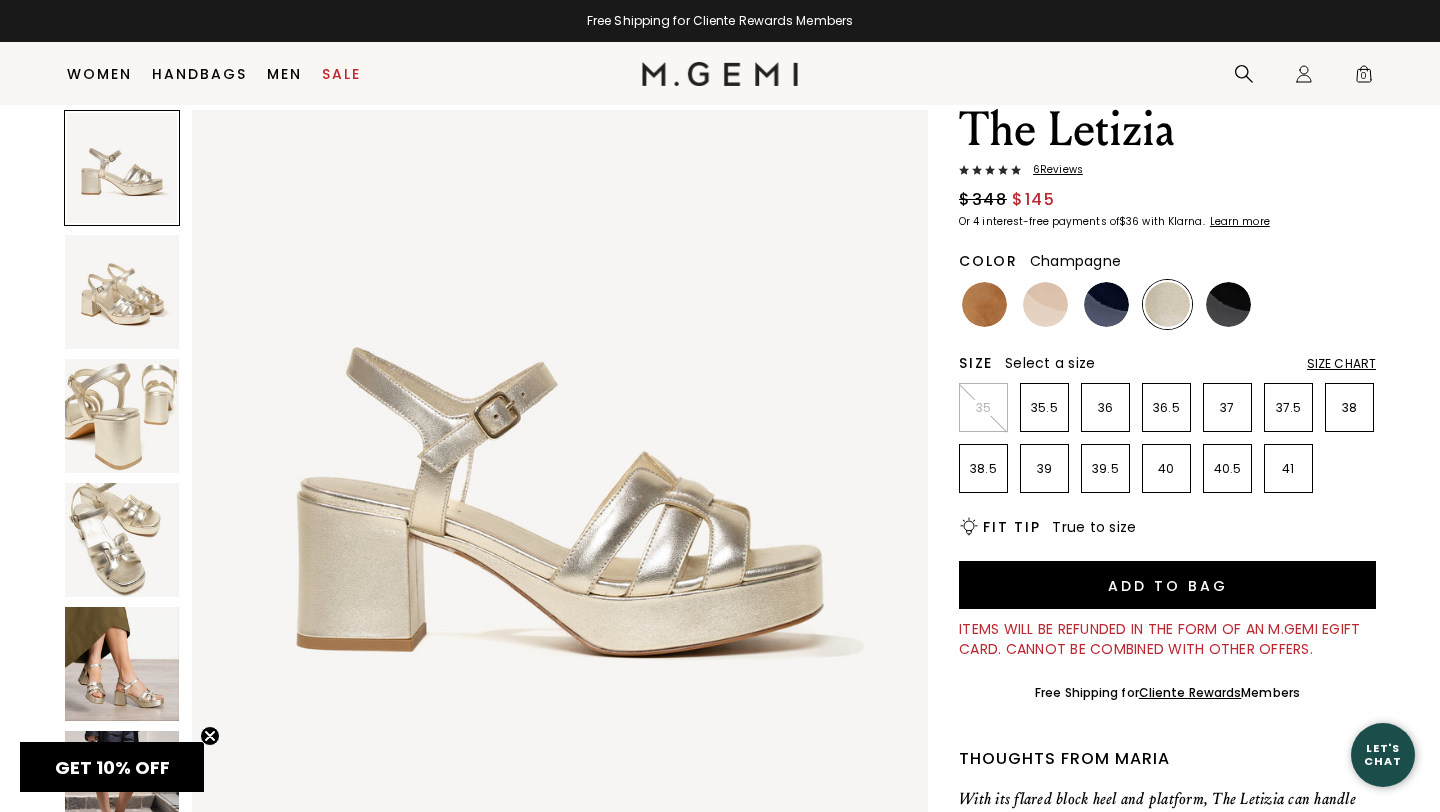 scroll, scrollTop: 0, scrollLeft: 0, axis: both 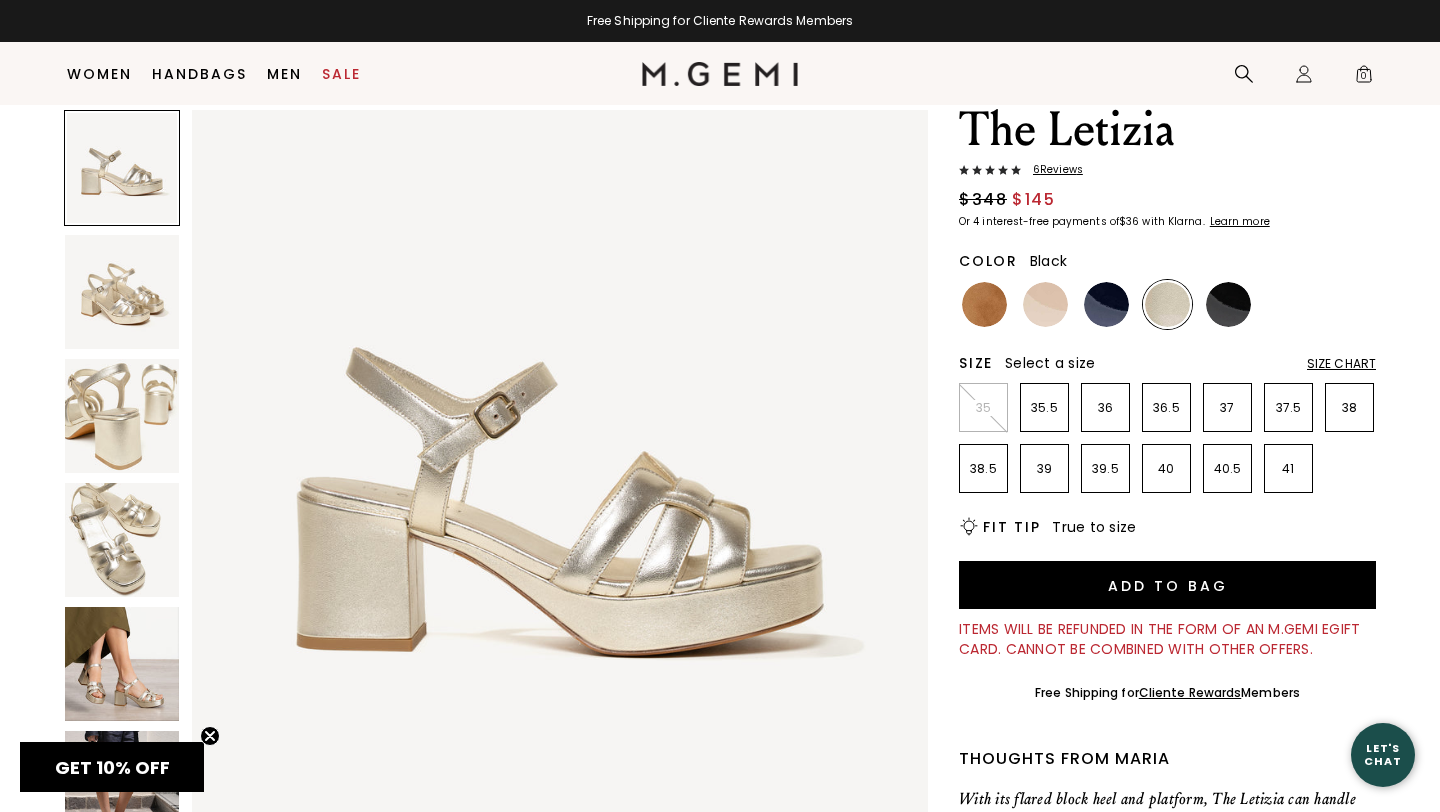 click at bounding box center [1228, 304] 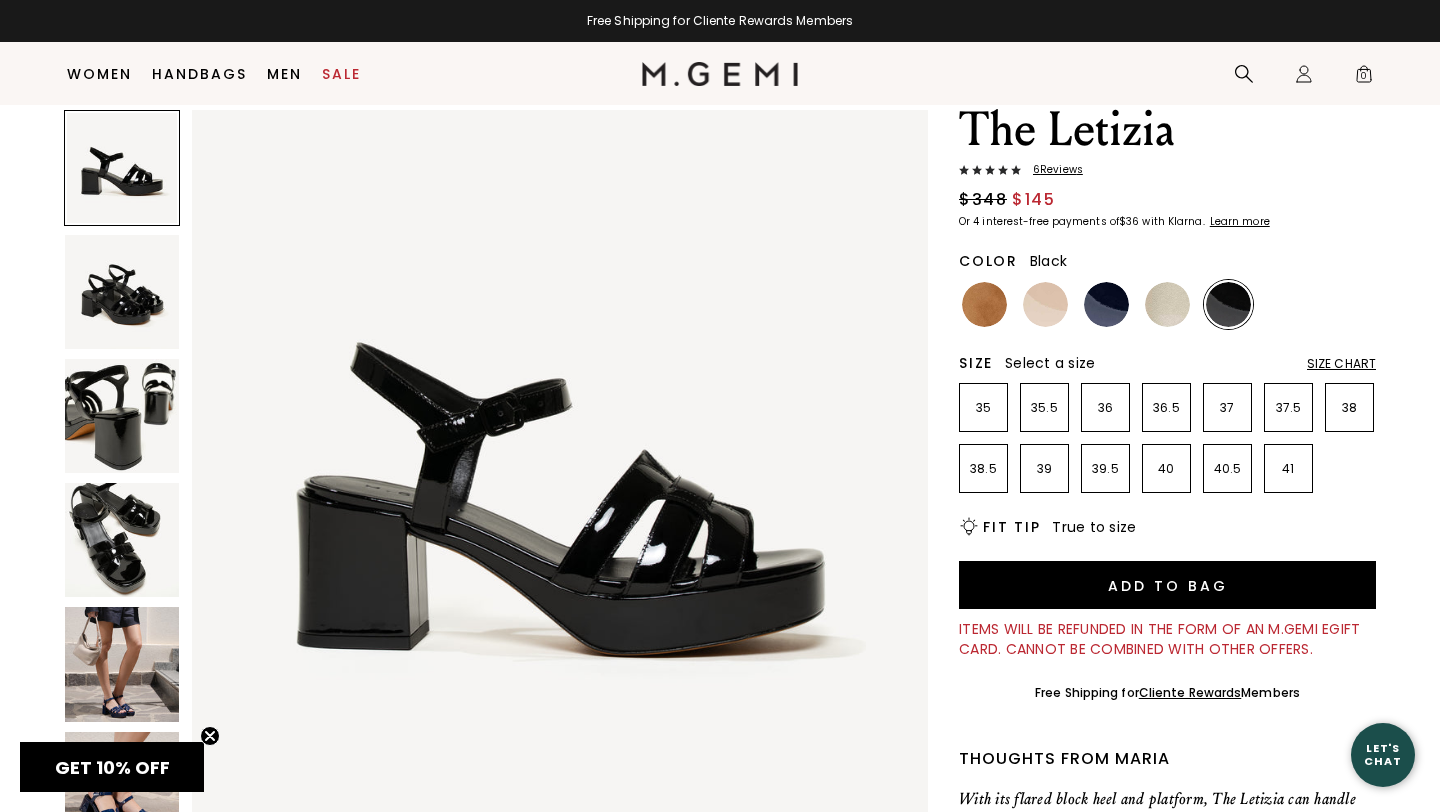 scroll, scrollTop: 0, scrollLeft: 0, axis: both 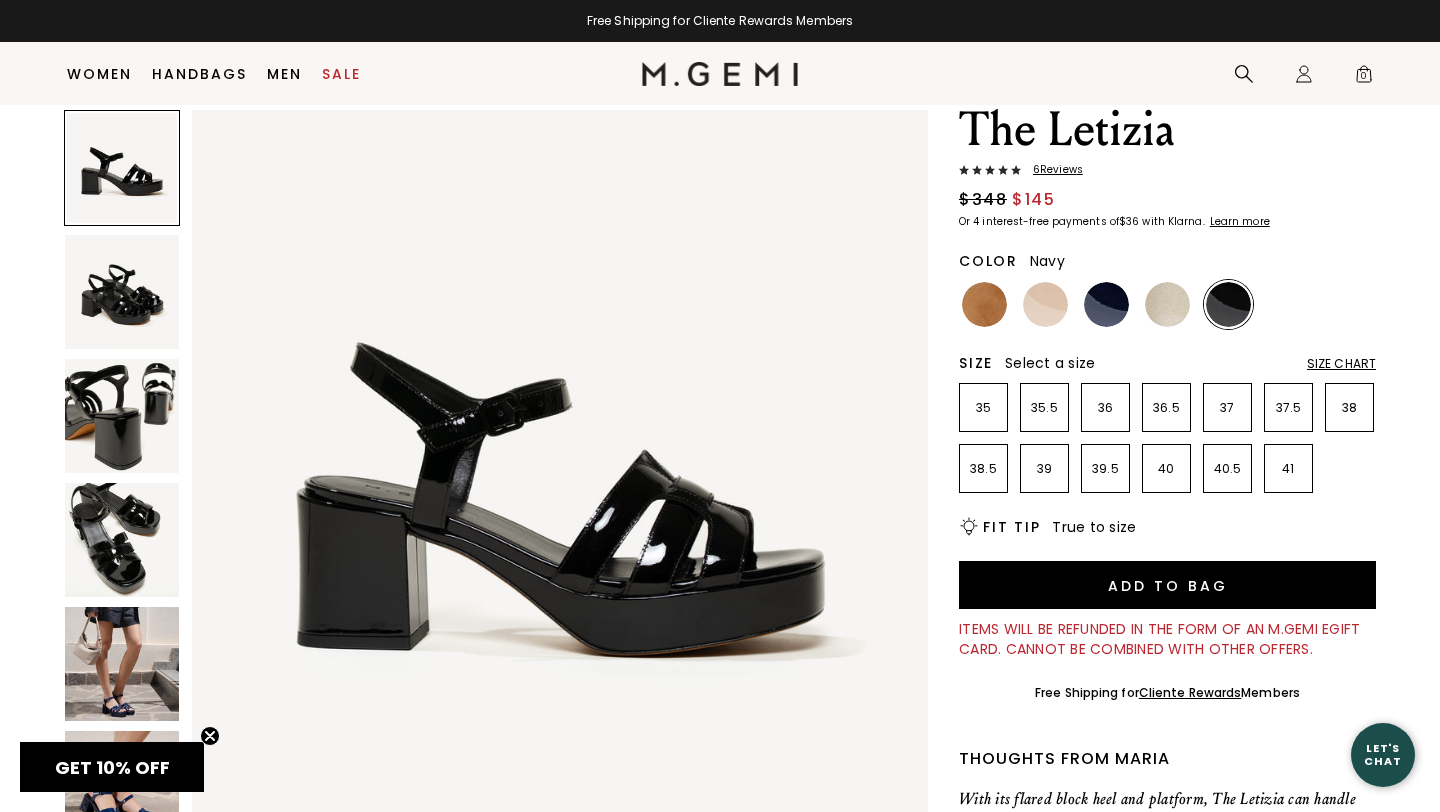click at bounding box center (1106, 304) 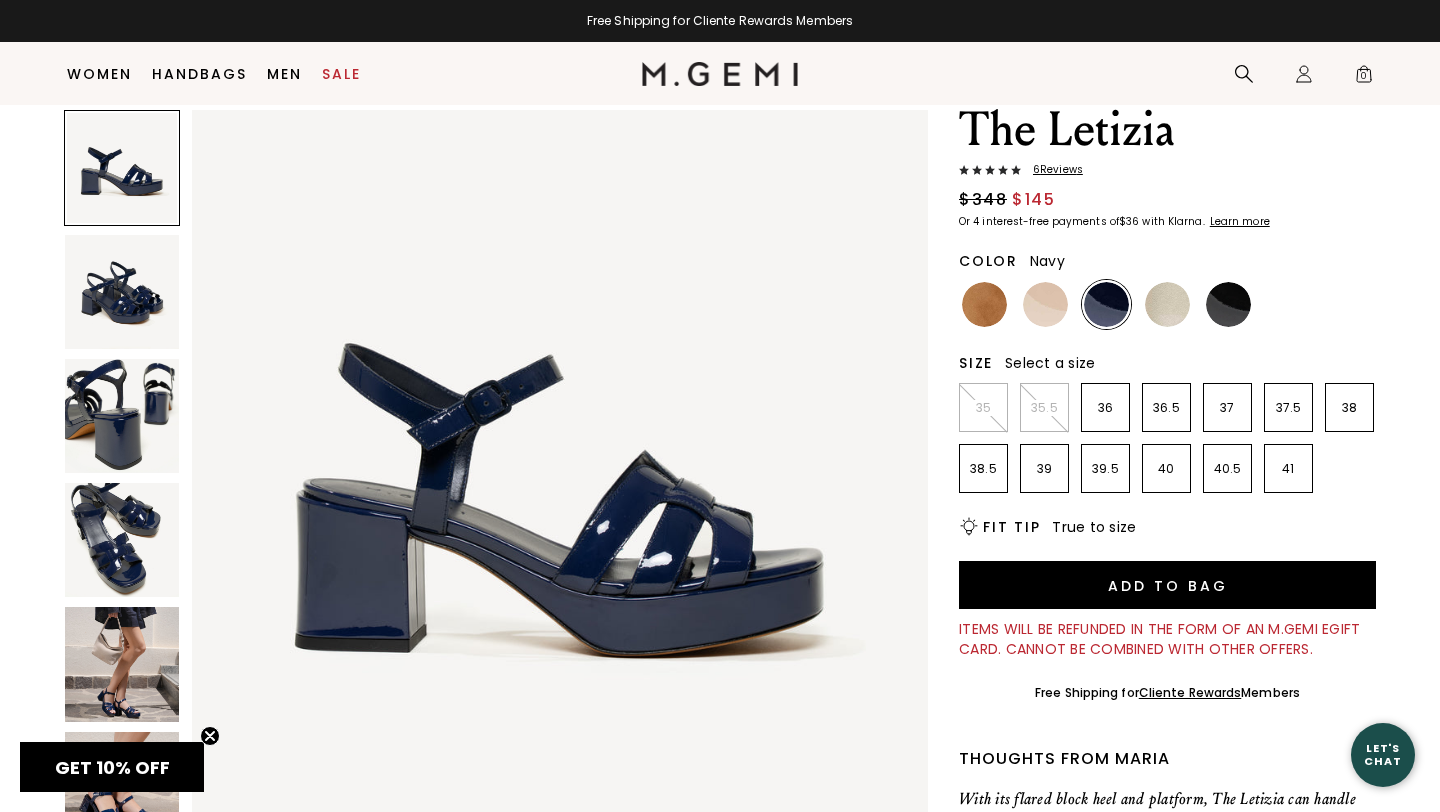 scroll, scrollTop: 0, scrollLeft: 0, axis: both 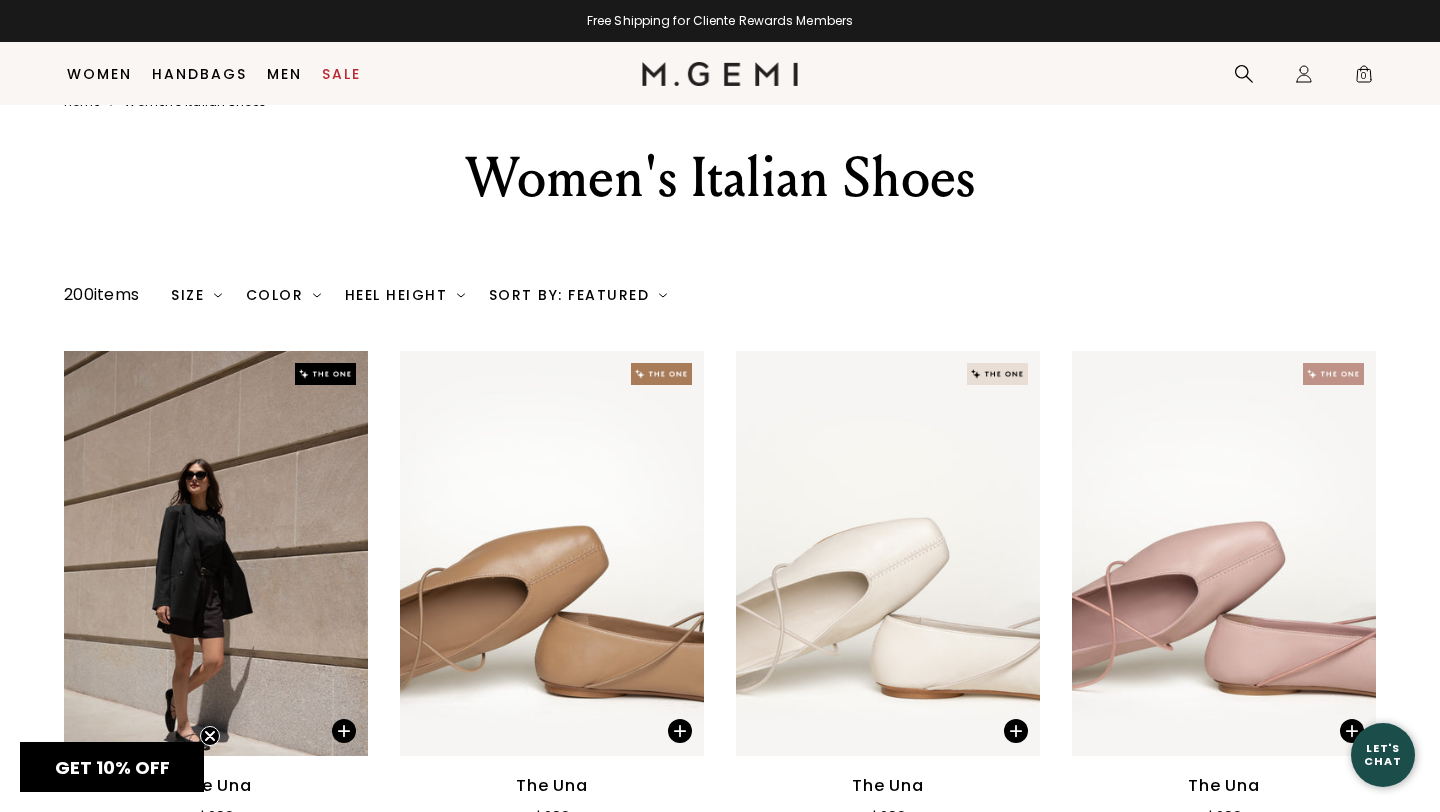 click at bounding box center (218, 295) 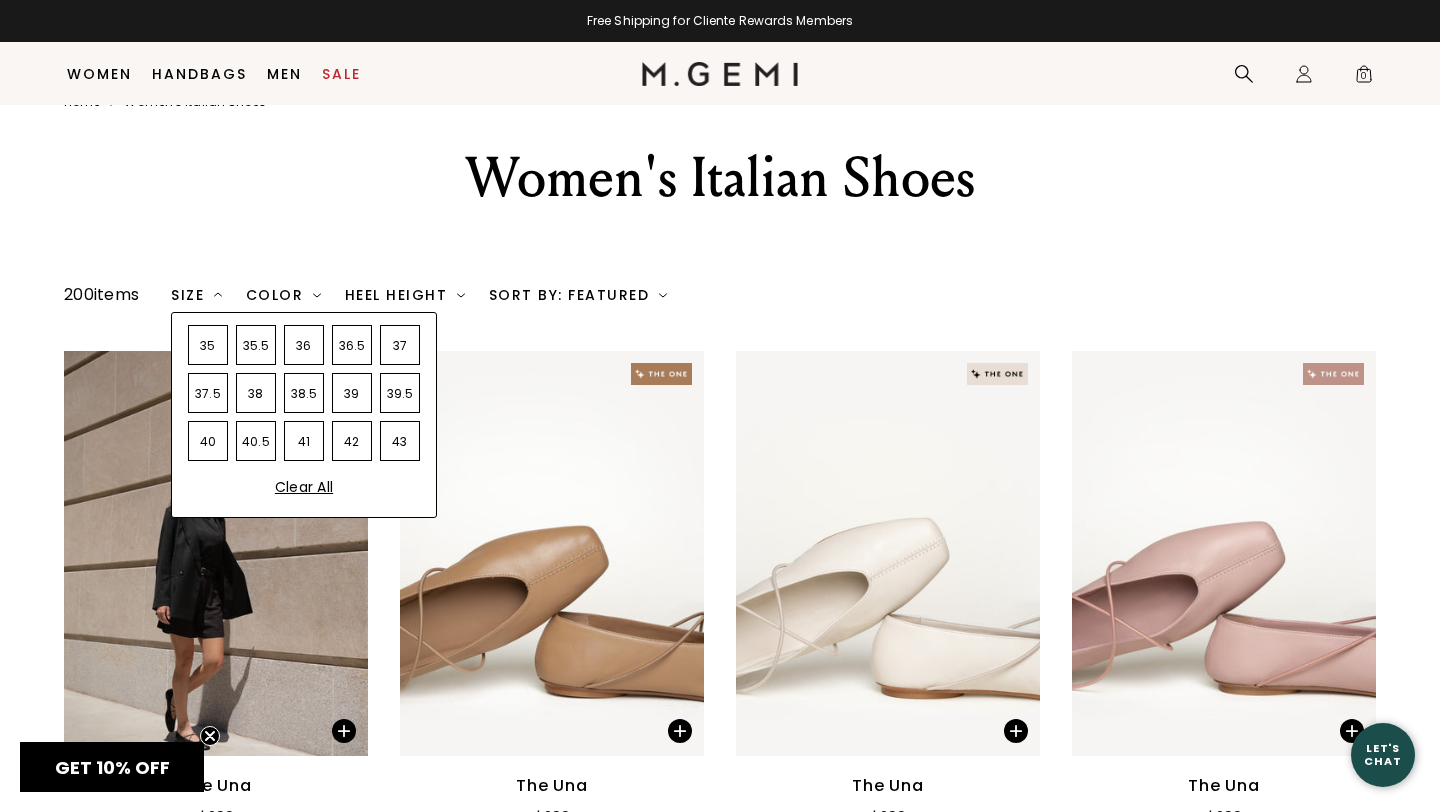 click on "36" at bounding box center (304, 345) 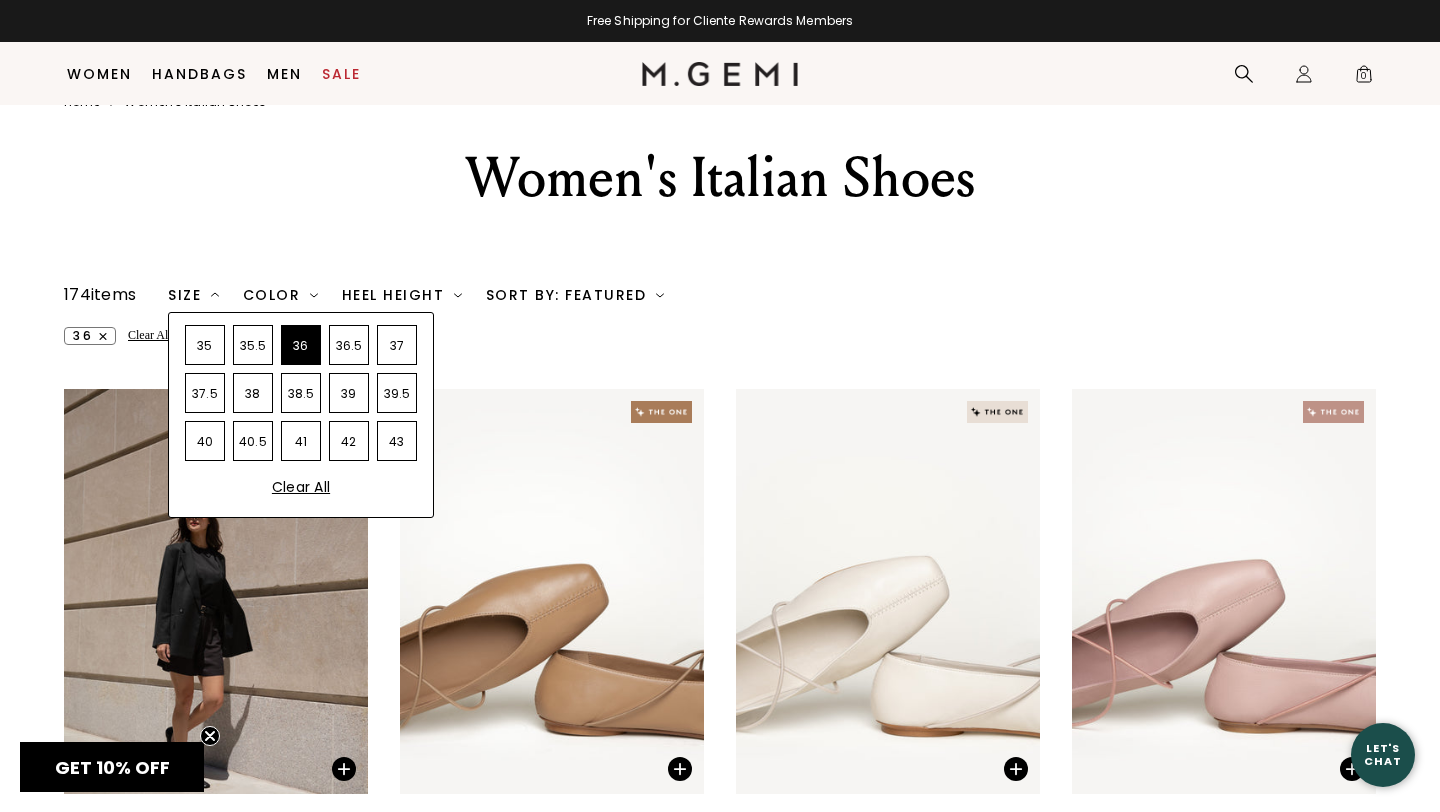 scroll, scrollTop: 0, scrollLeft: 0, axis: both 